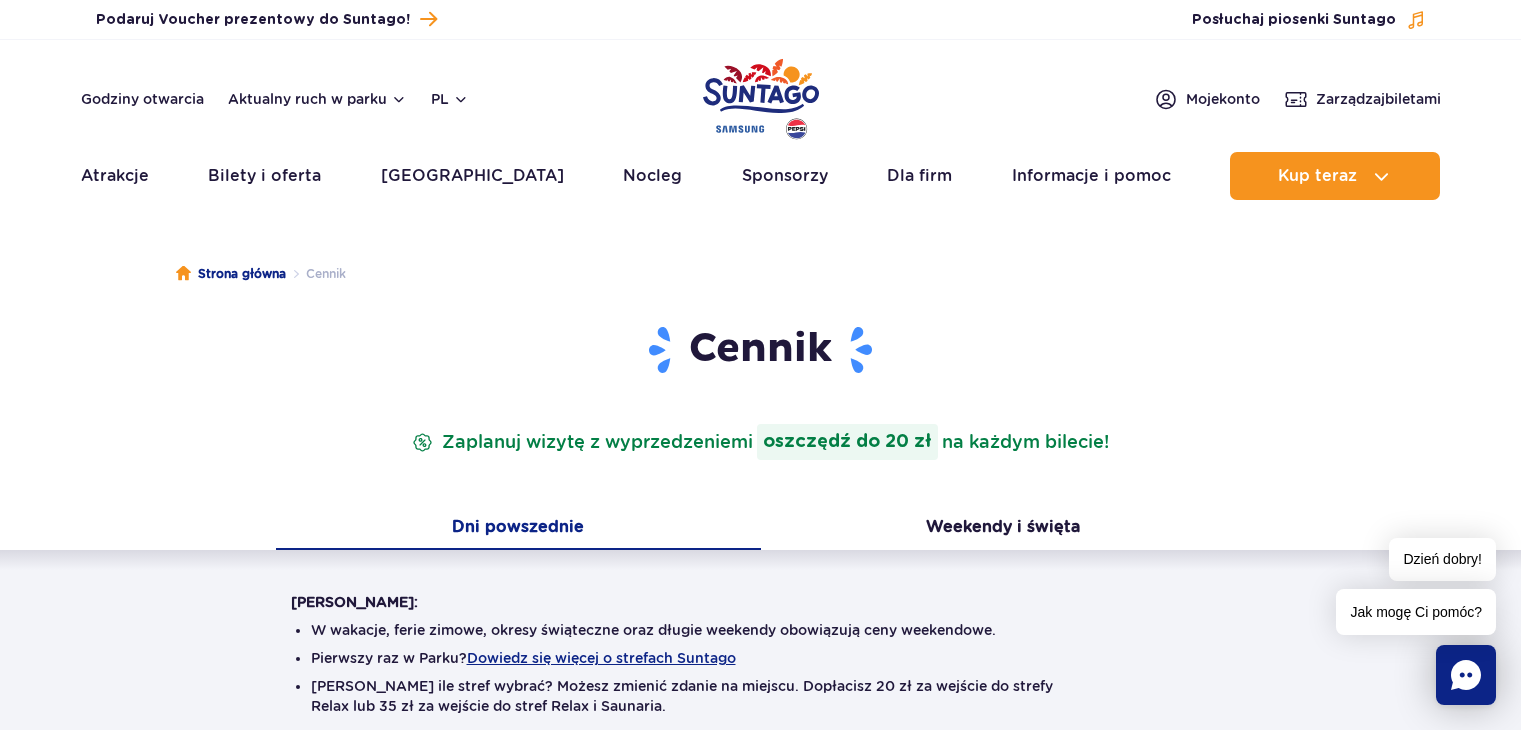 scroll, scrollTop: 0, scrollLeft: 0, axis: both 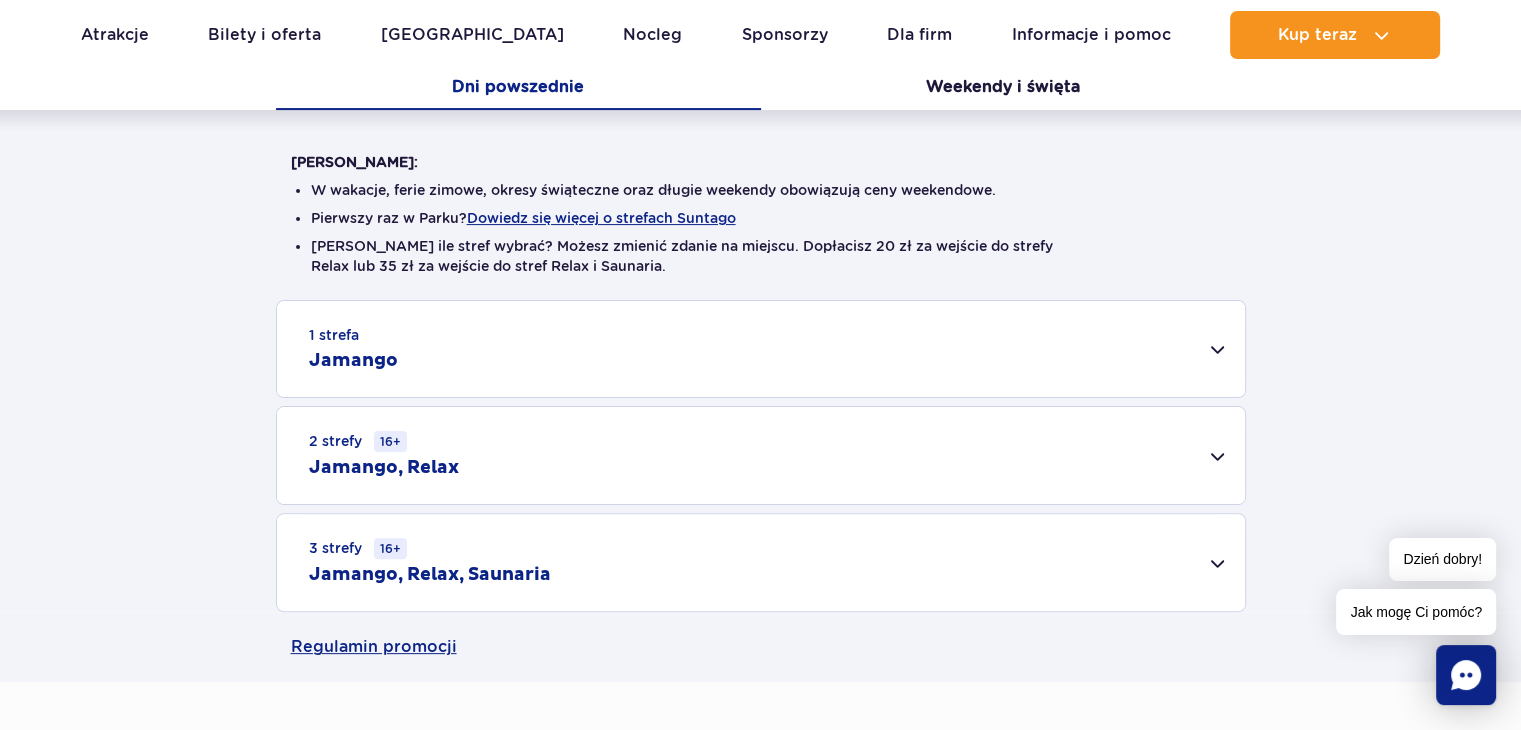 click on "1 strefa
Jamango" at bounding box center [761, 349] 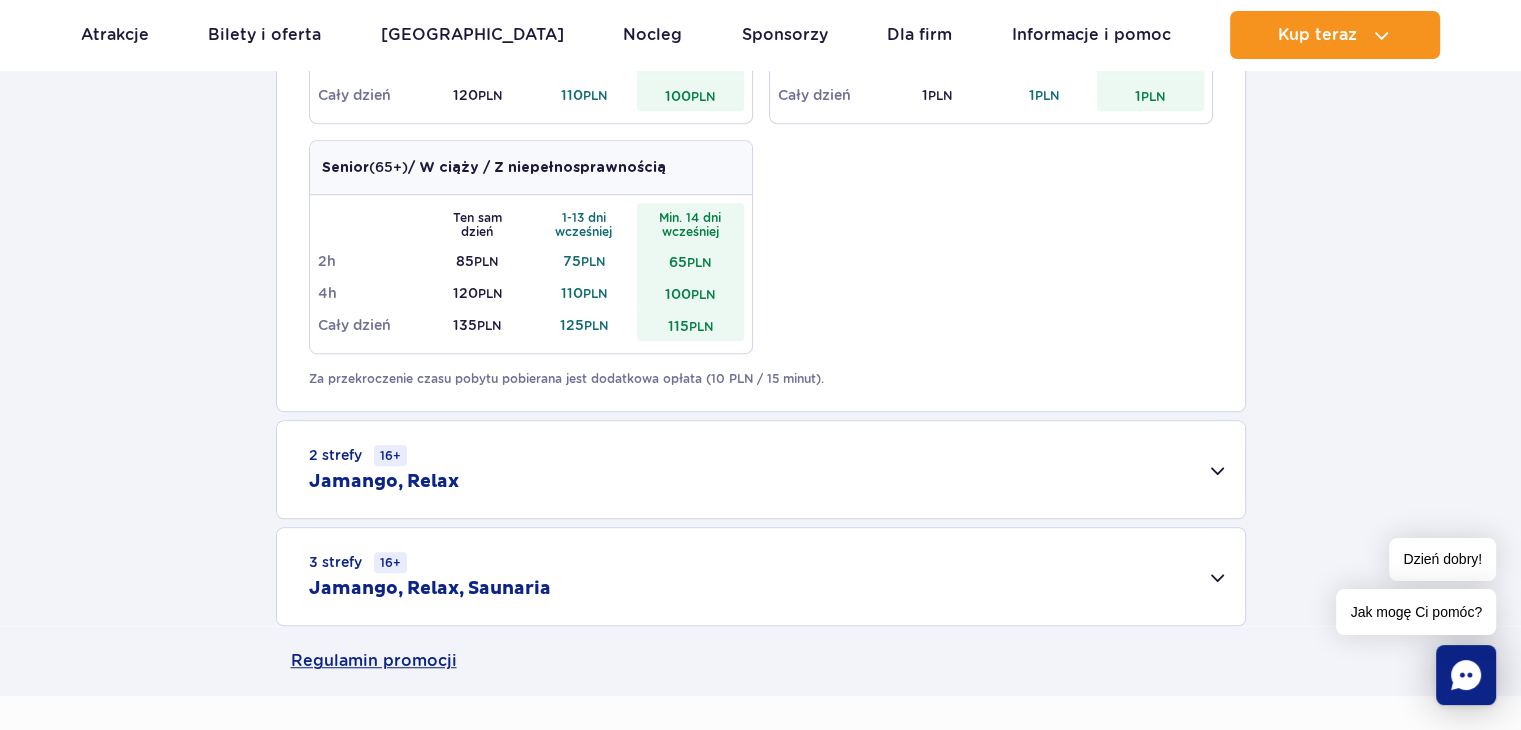 scroll, scrollTop: 1240, scrollLeft: 0, axis: vertical 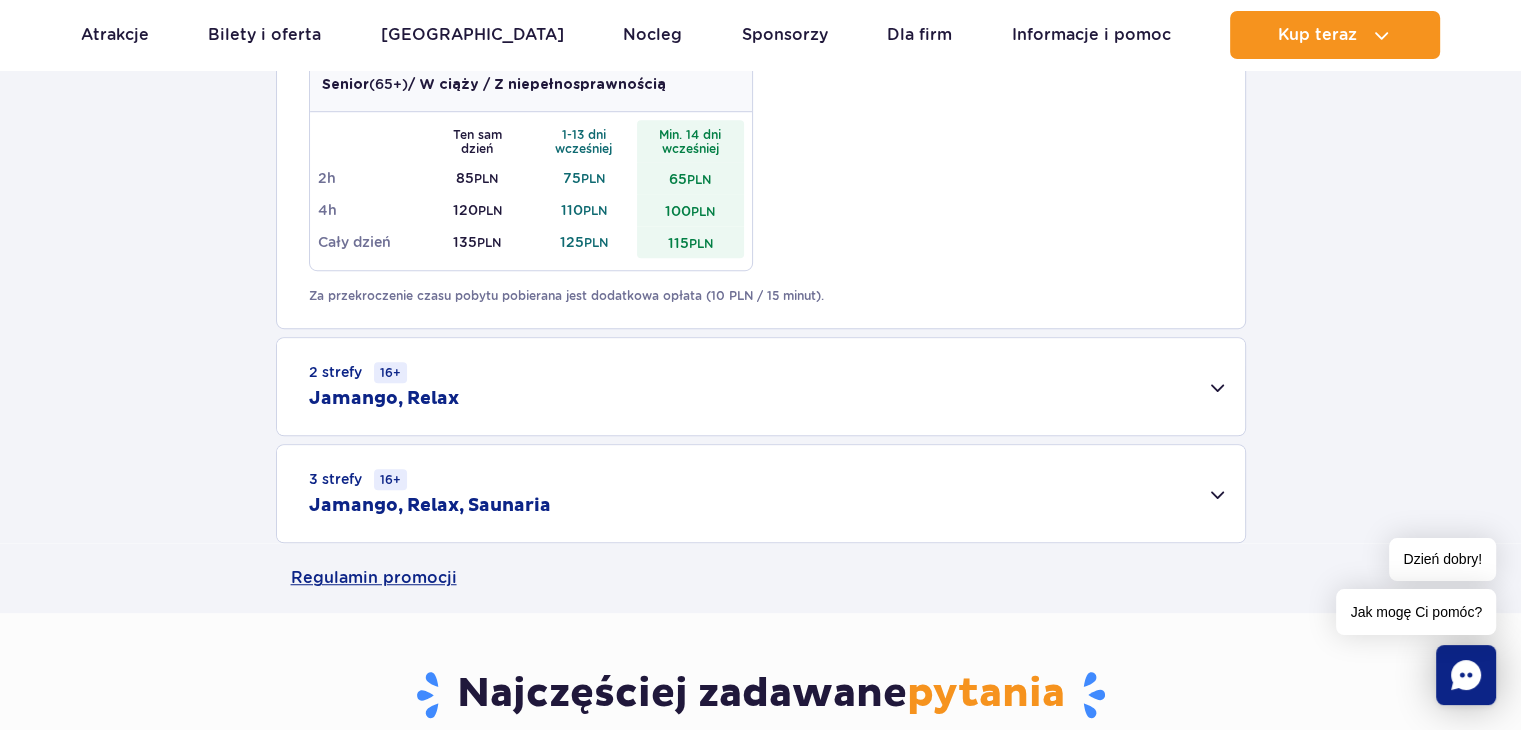 click on "2 strefy  16+
Jamango, Relax" at bounding box center (761, 386) 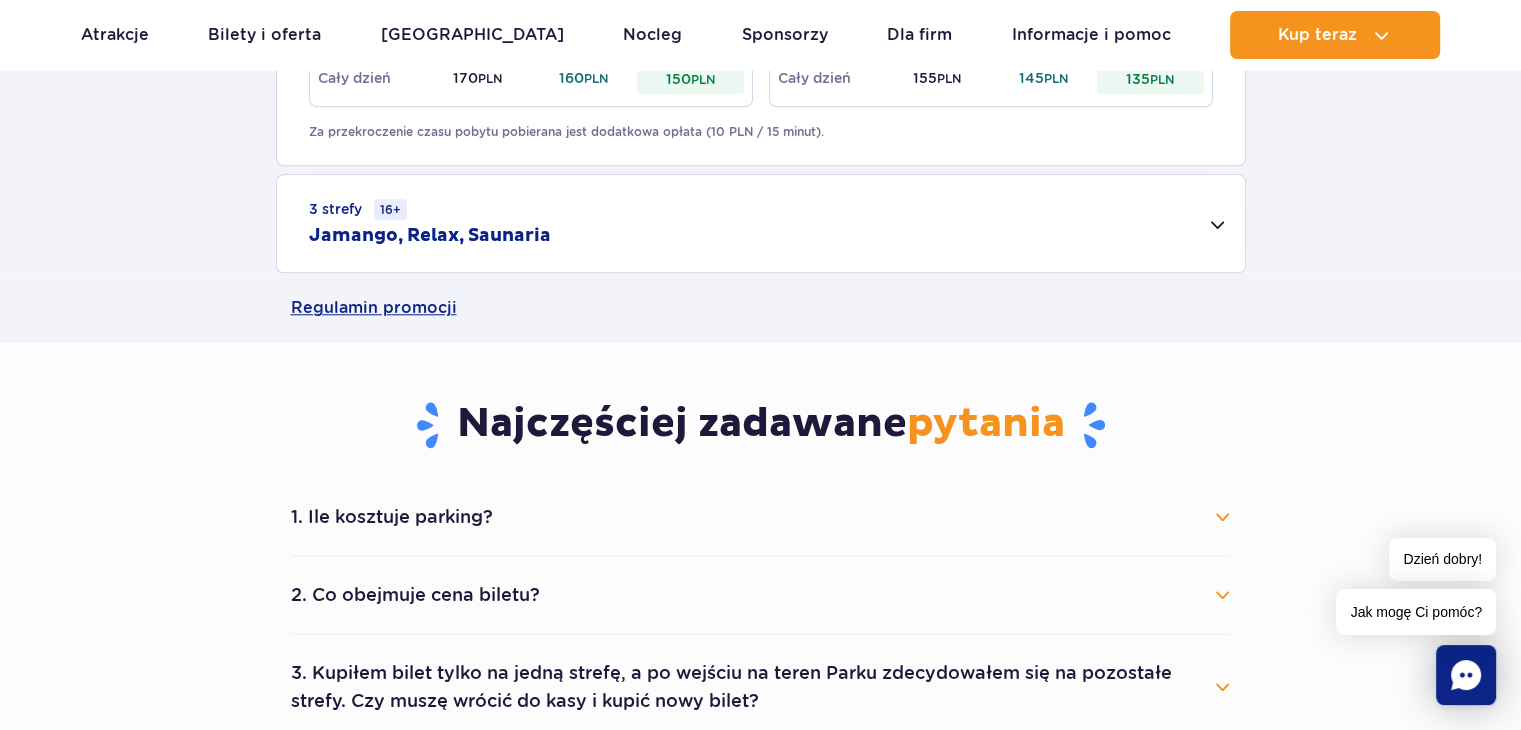 scroll, scrollTop: 1840, scrollLeft: 0, axis: vertical 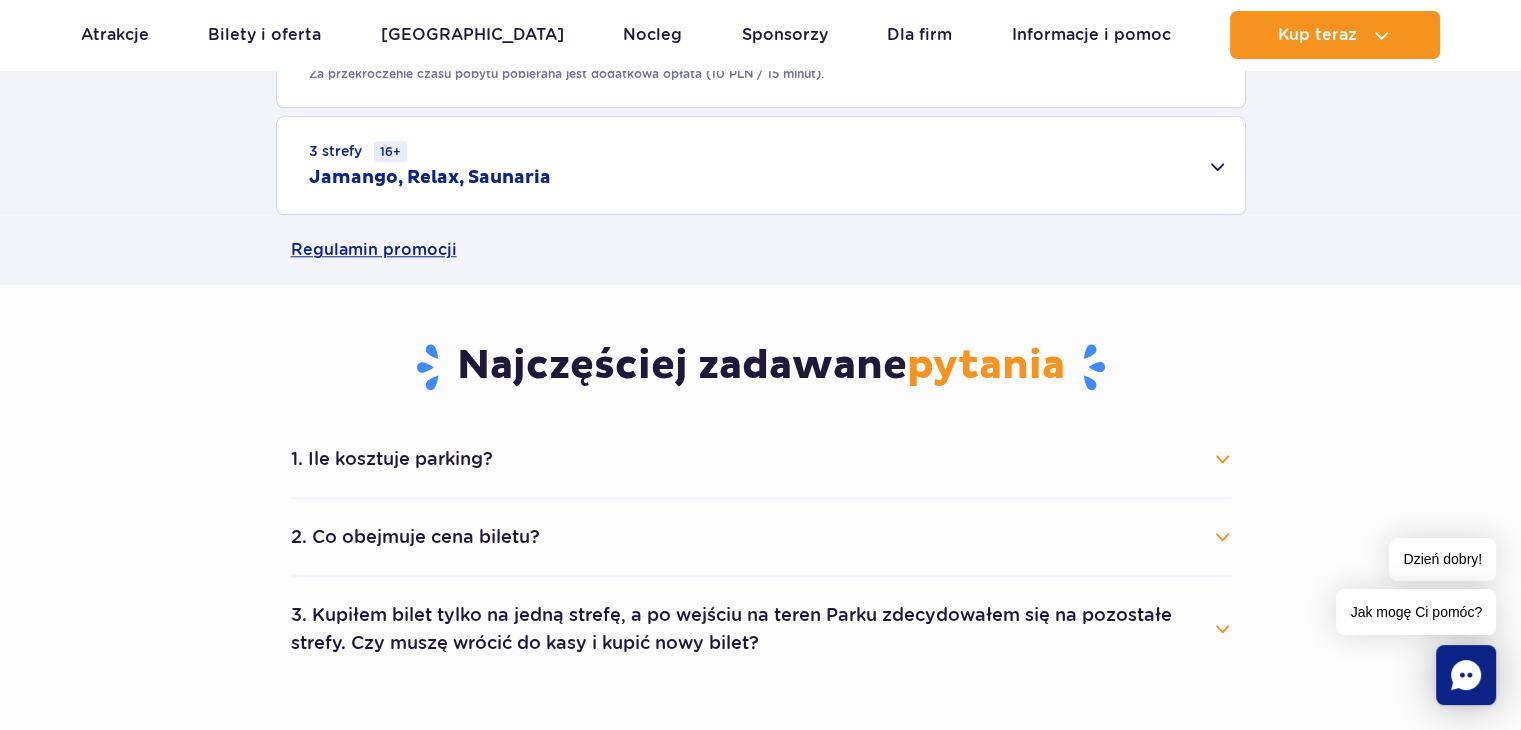 click on "3 strefy  16+
Jamango, Relax, Saunaria" at bounding box center (761, 165) 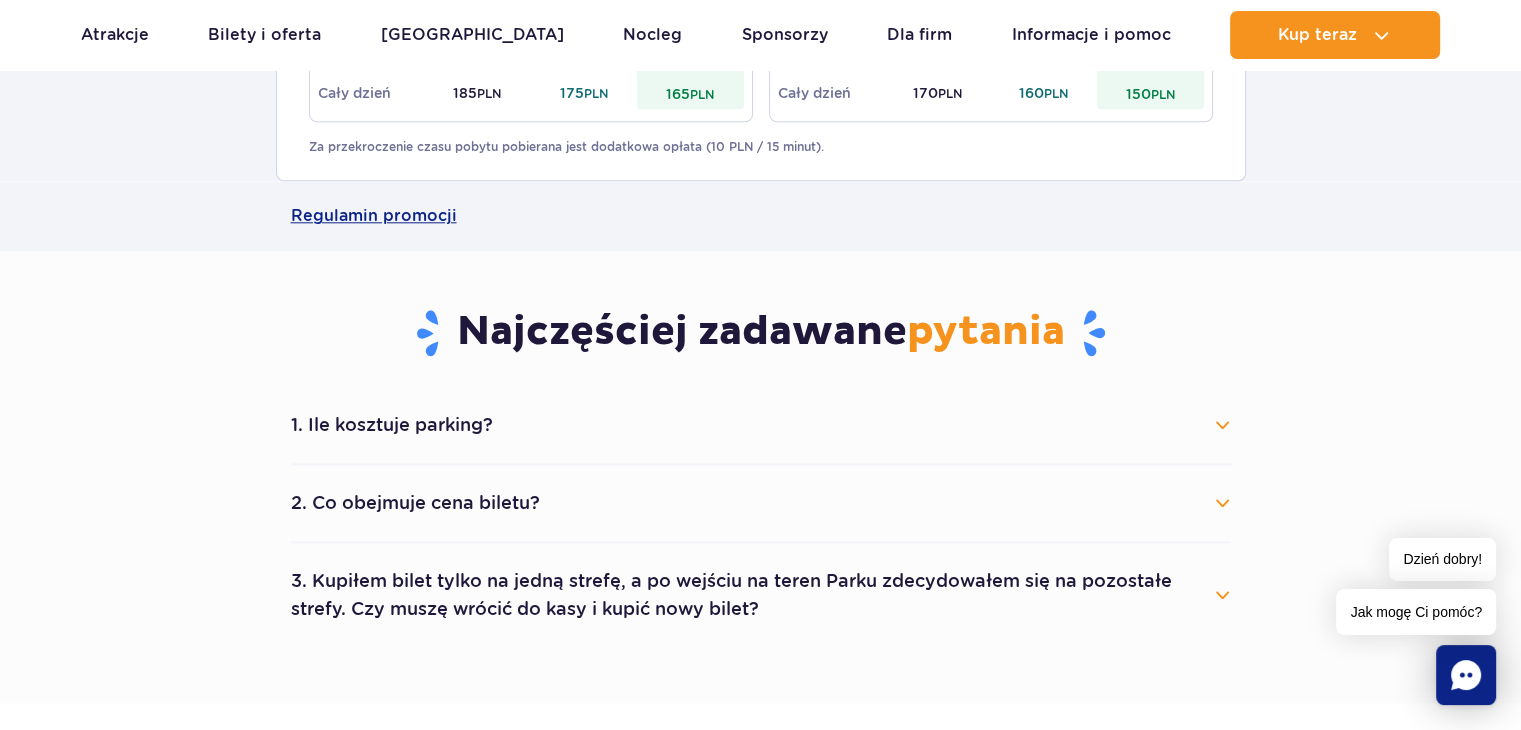 scroll, scrollTop: 2240, scrollLeft: 0, axis: vertical 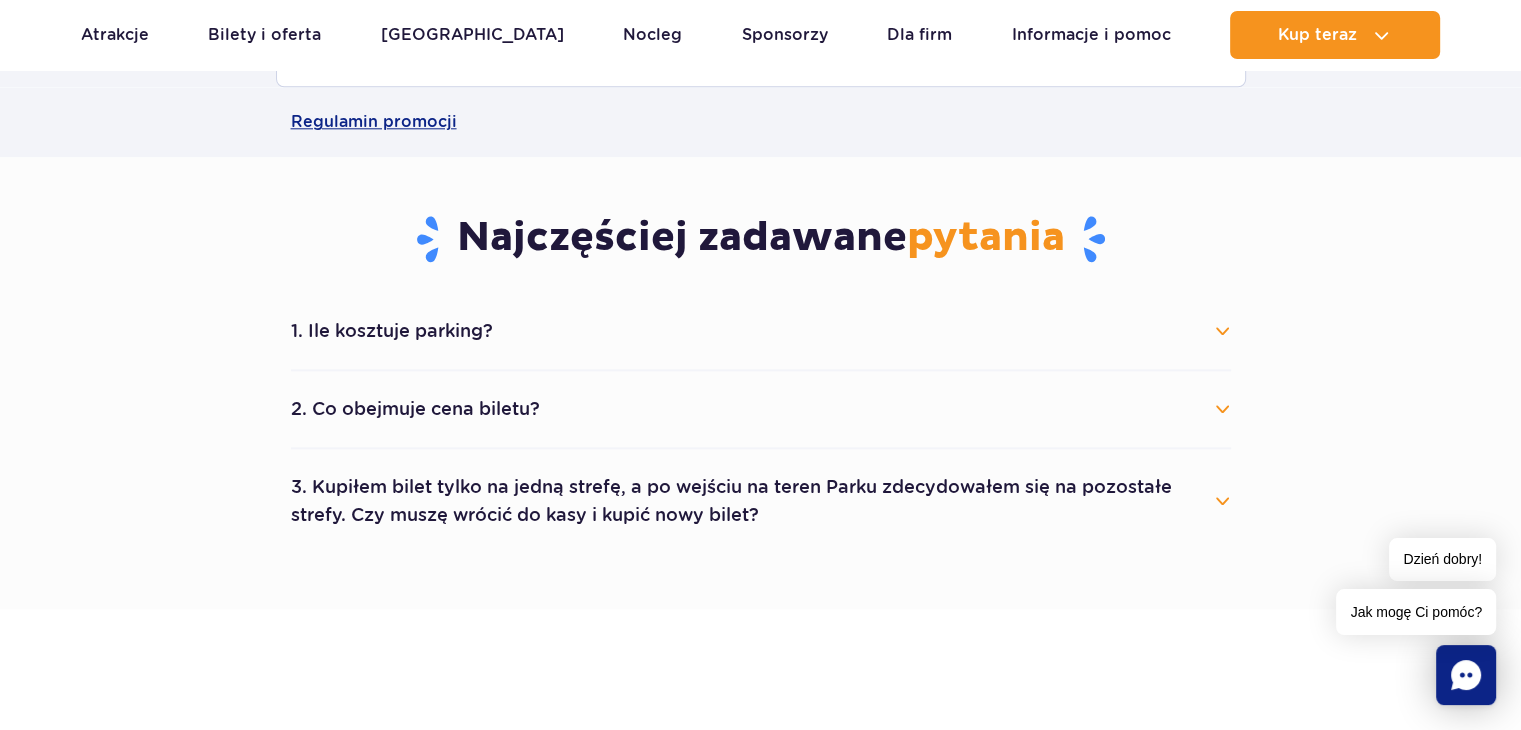 click on "1. Ile kosztuje parking?" at bounding box center [761, 331] 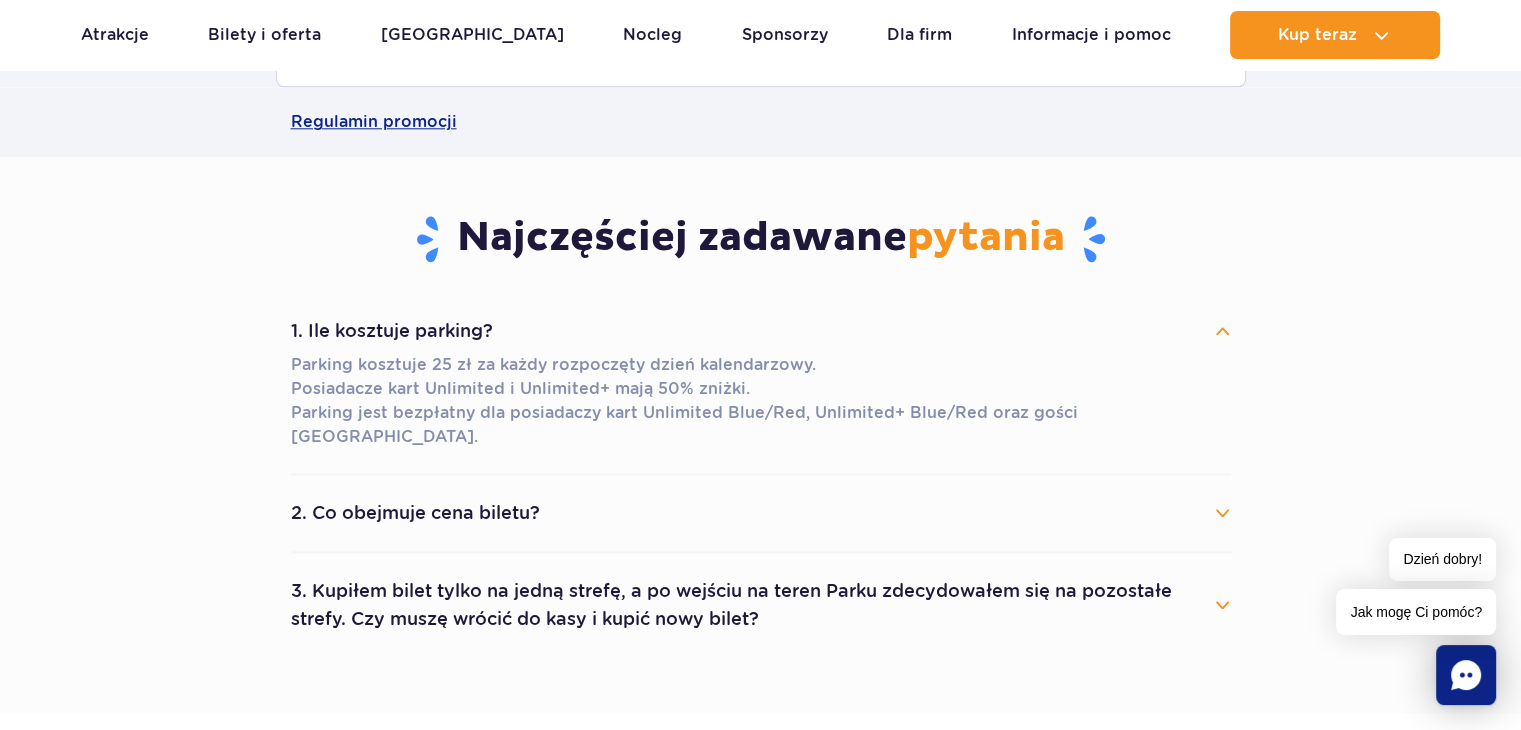 click on "2. Co obejmuje cena biletu?" at bounding box center (761, 513) 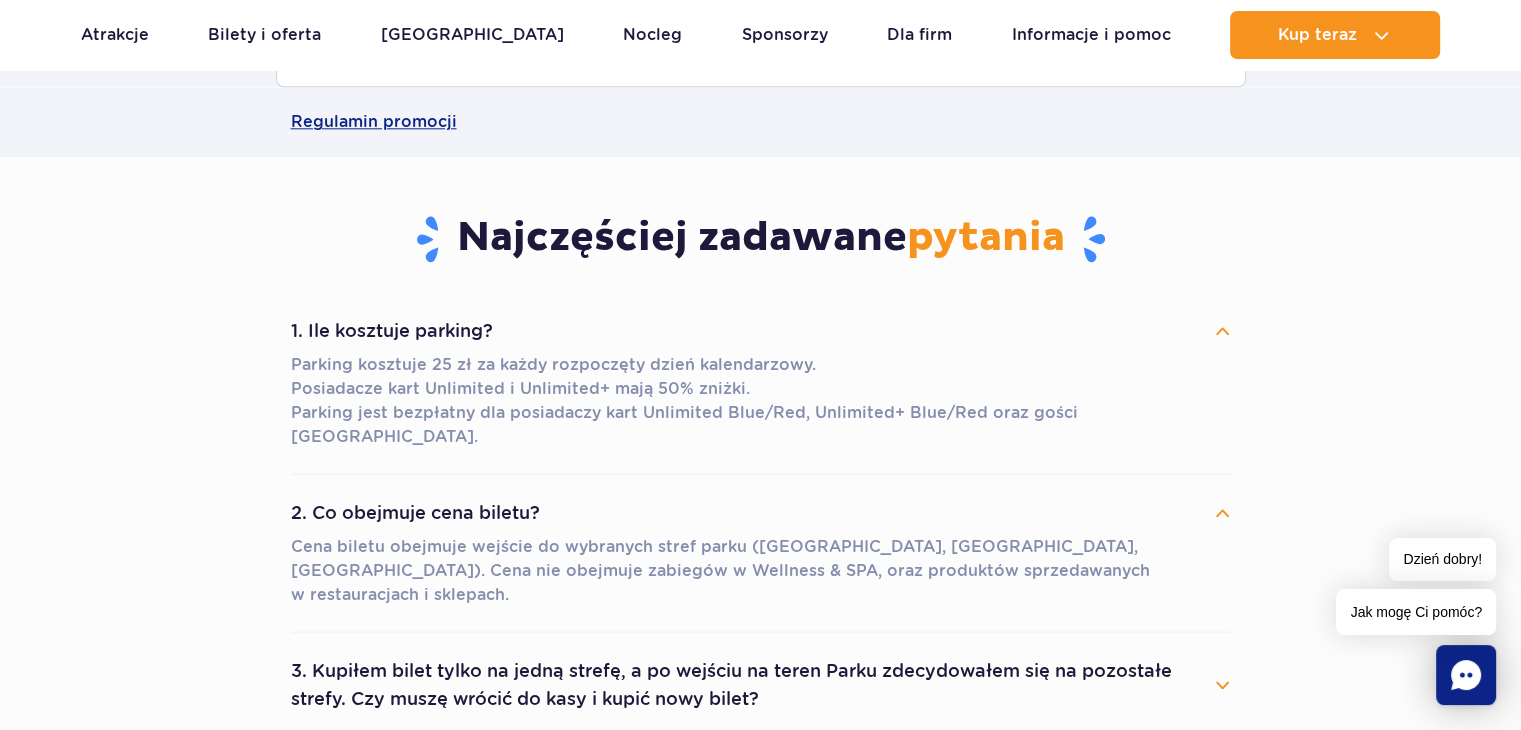 click on "3. Kupiłem bilet tylko na jedną strefę, a po wejściu na teren Parku zdecydowałem się na pozostałe strefy. Czy muszę wrócić do kasy i kupić nowy bilet?" at bounding box center [761, 685] 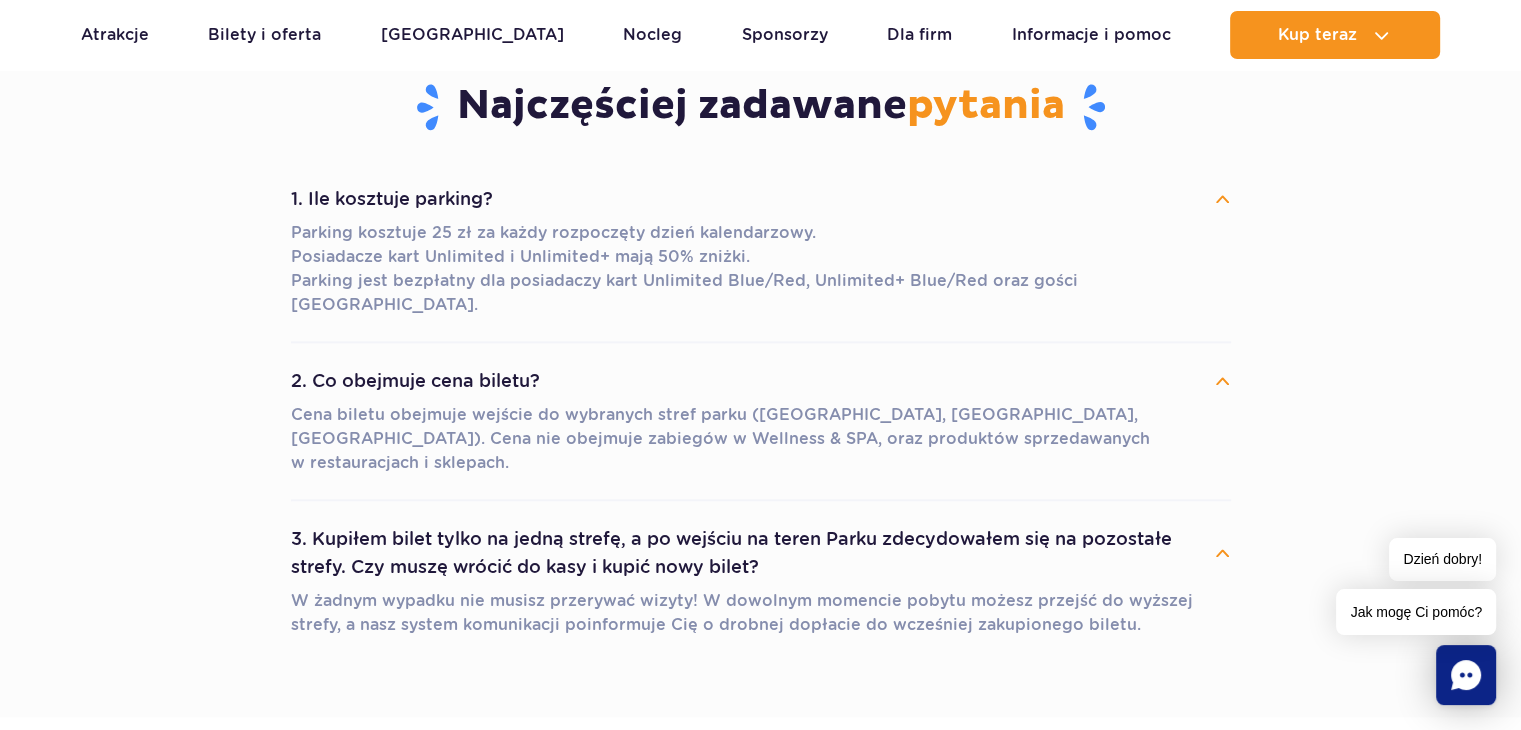 scroll, scrollTop: 2520, scrollLeft: 0, axis: vertical 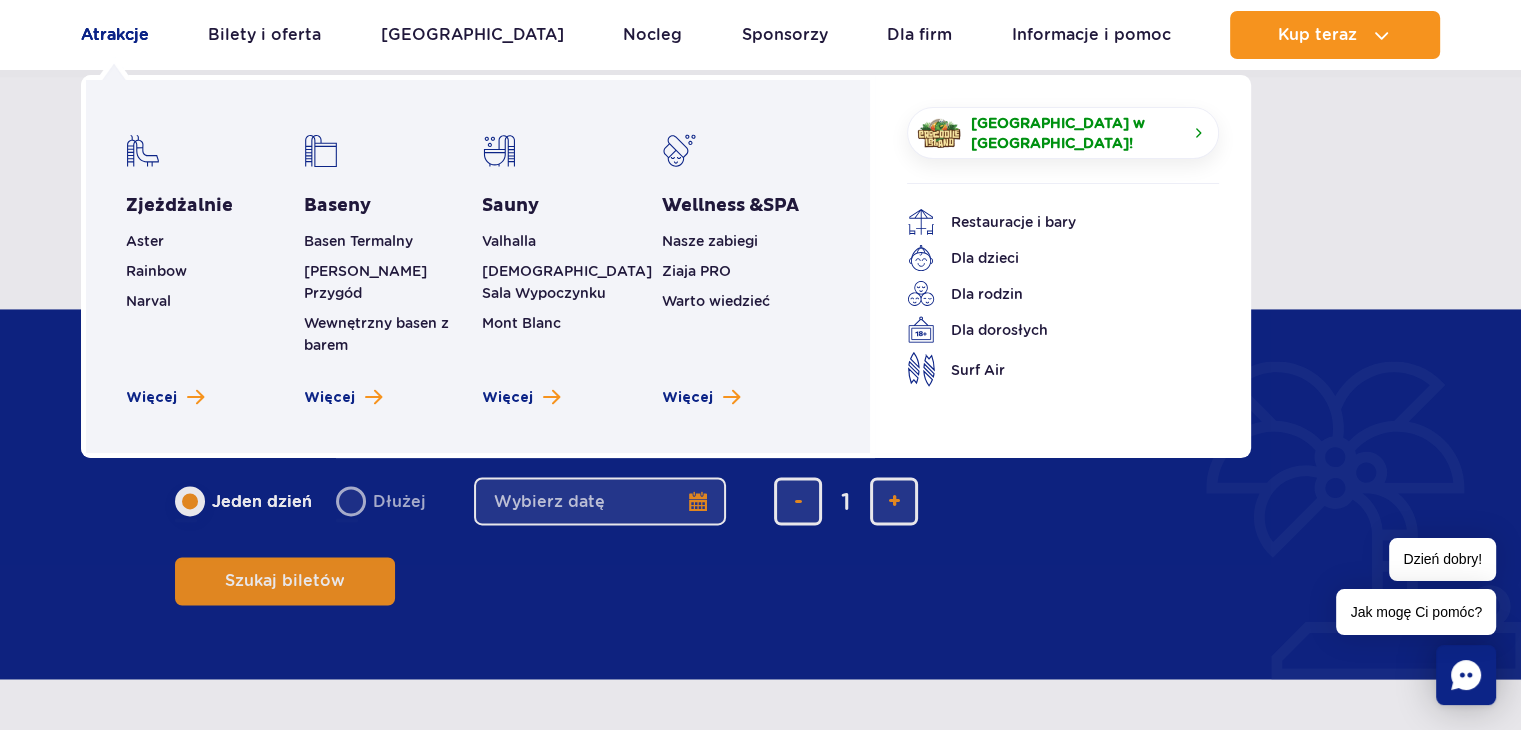 click on "Atrakcje" at bounding box center [115, 35] 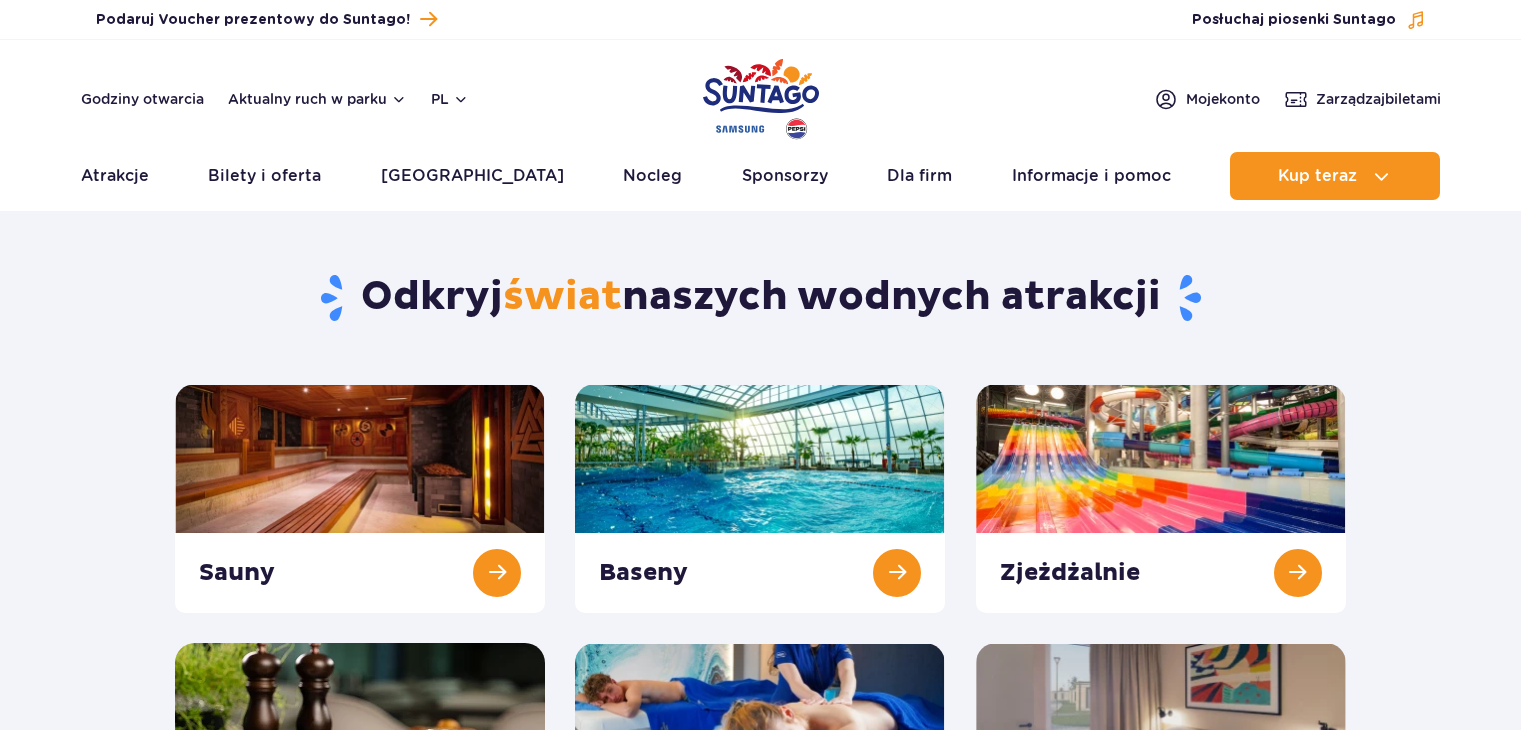 scroll, scrollTop: 0, scrollLeft: 0, axis: both 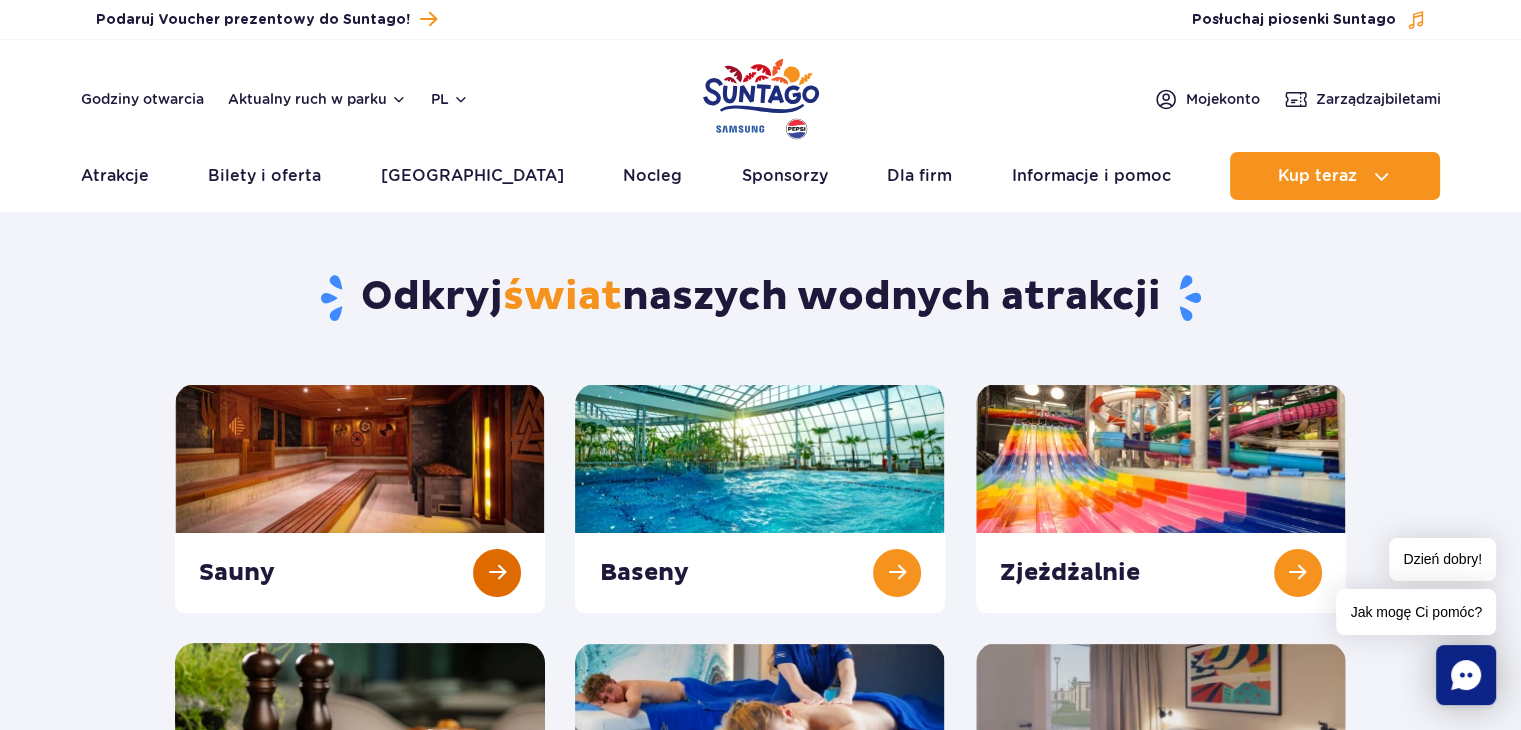 click at bounding box center (360, 498) 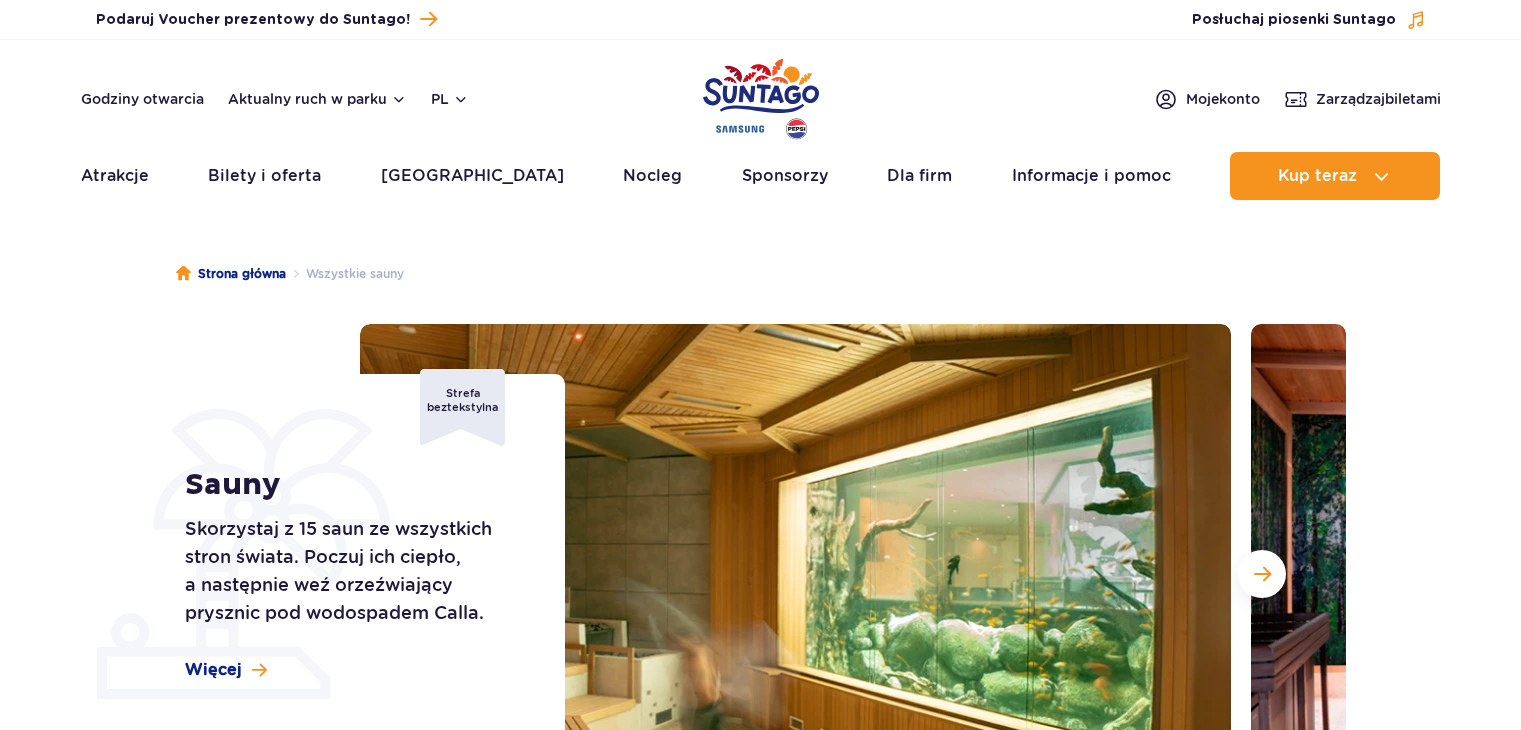 scroll, scrollTop: 0, scrollLeft: 0, axis: both 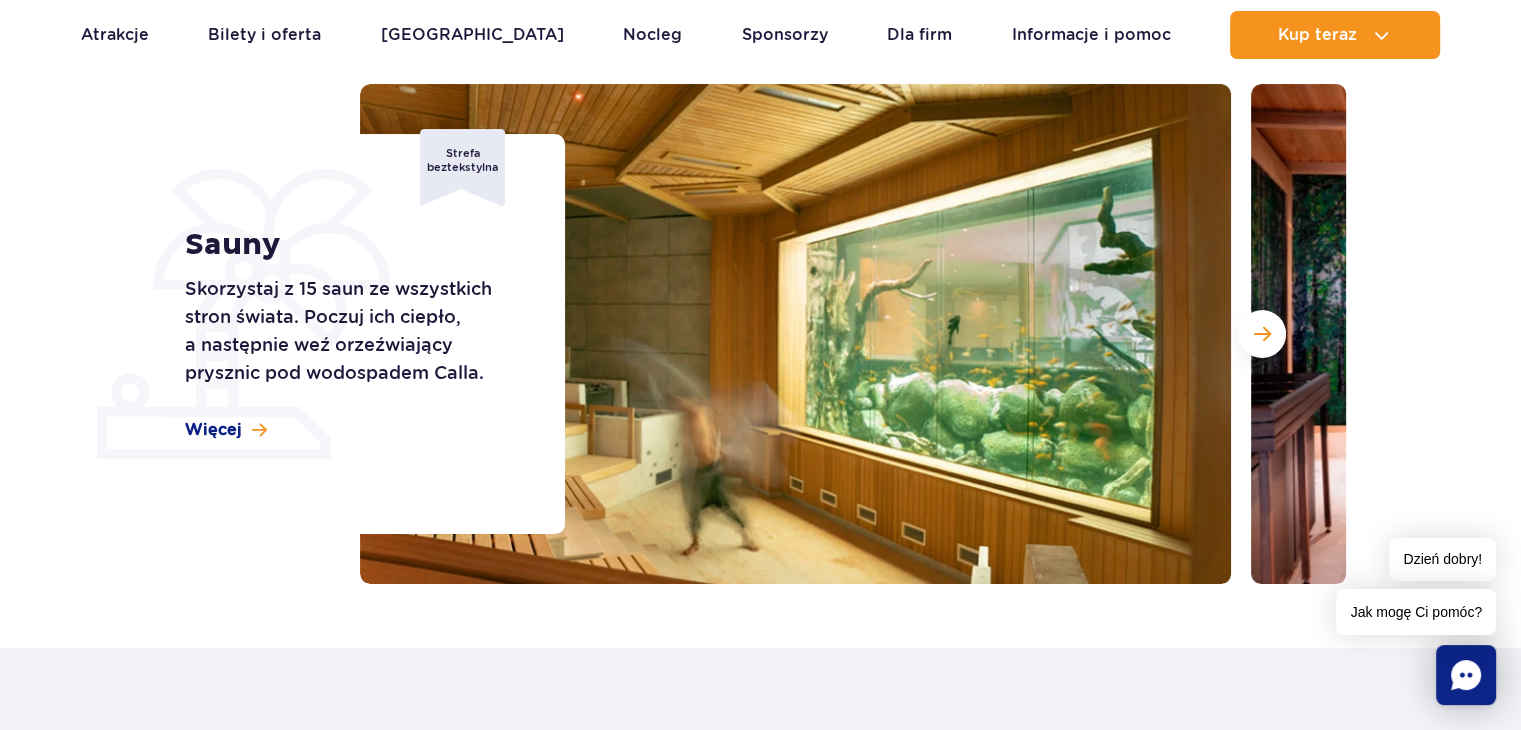 click on "Sauny
Skorzystaj z 15 saun ze wszystkich stron świata. Poczuj ich ciepło, a następnie weź orzeźwiający prysznic pod wodospadem Calla.
Więcej
Strefa beztekstylna" at bounding box center [362, 334] 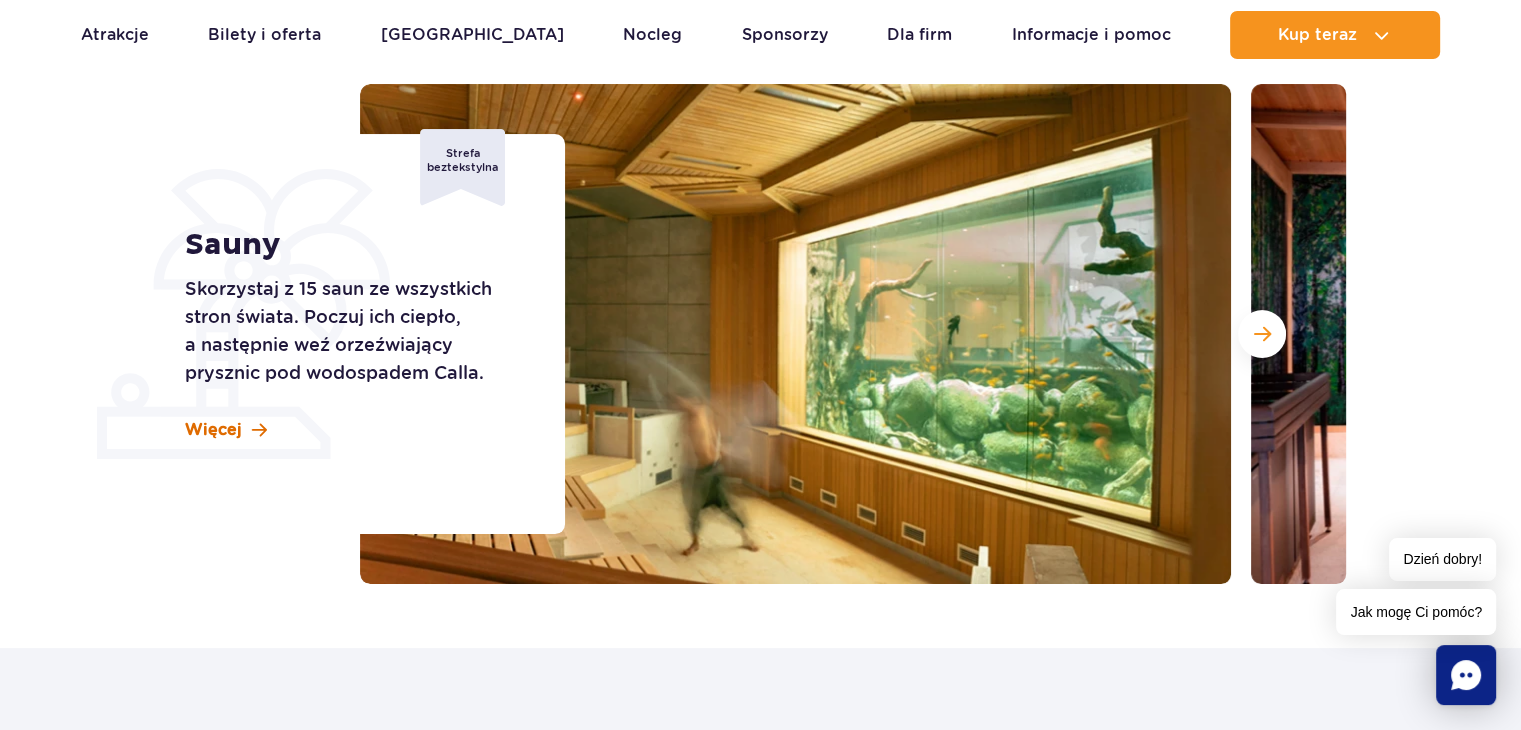 click at bounding box center (259, 430) 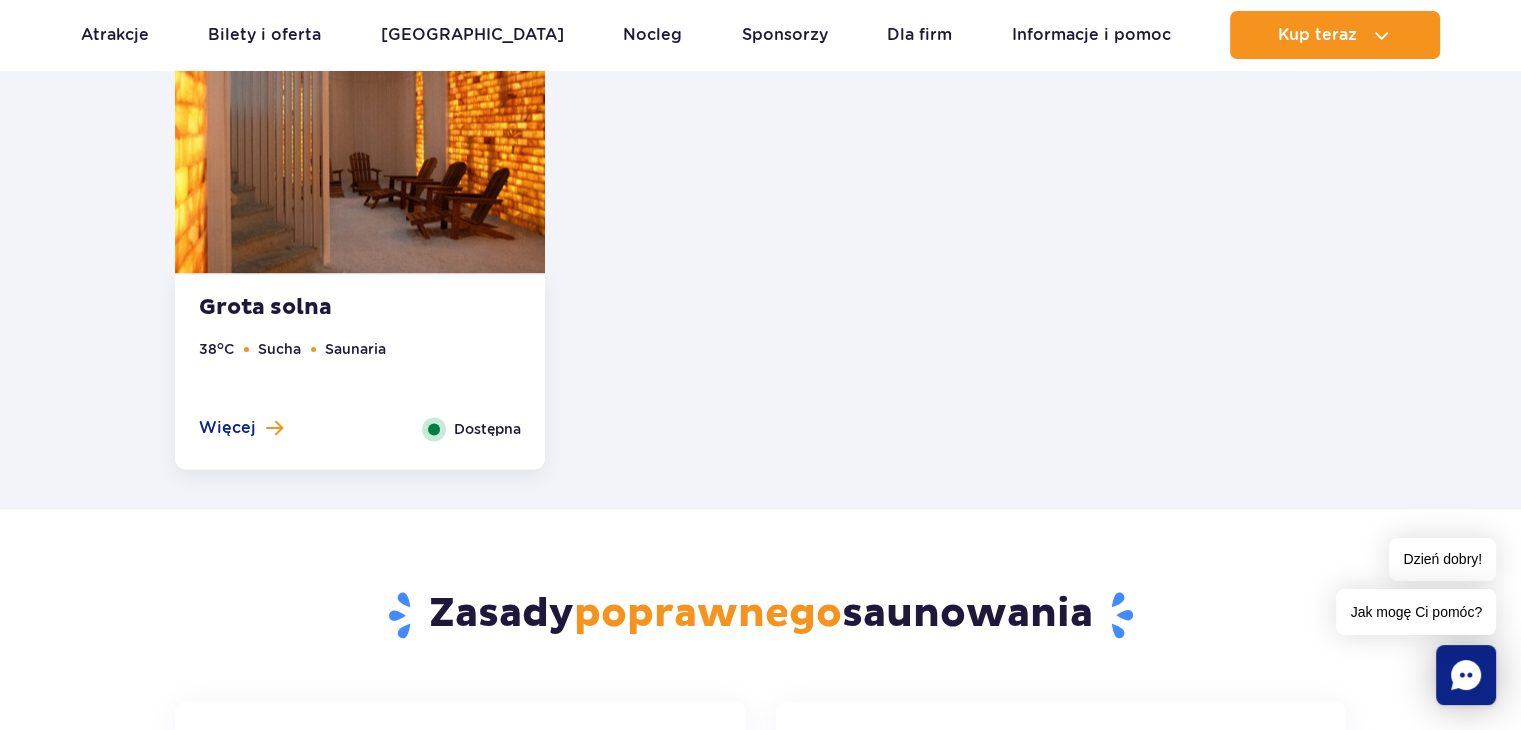 scroll, scrollTop: 2888, scrollLeft: 0, axis: vertical 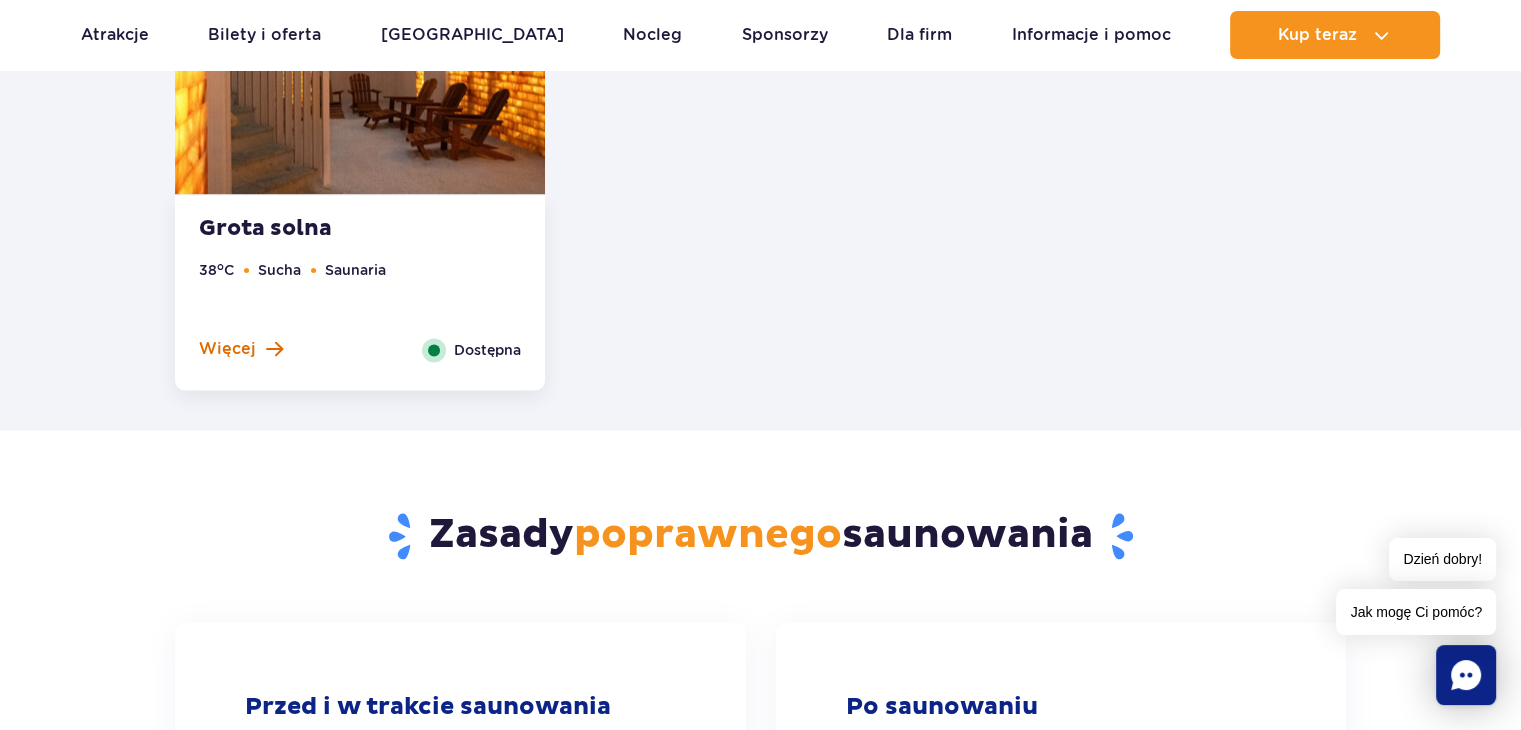 click at bounding box center (274, 349) 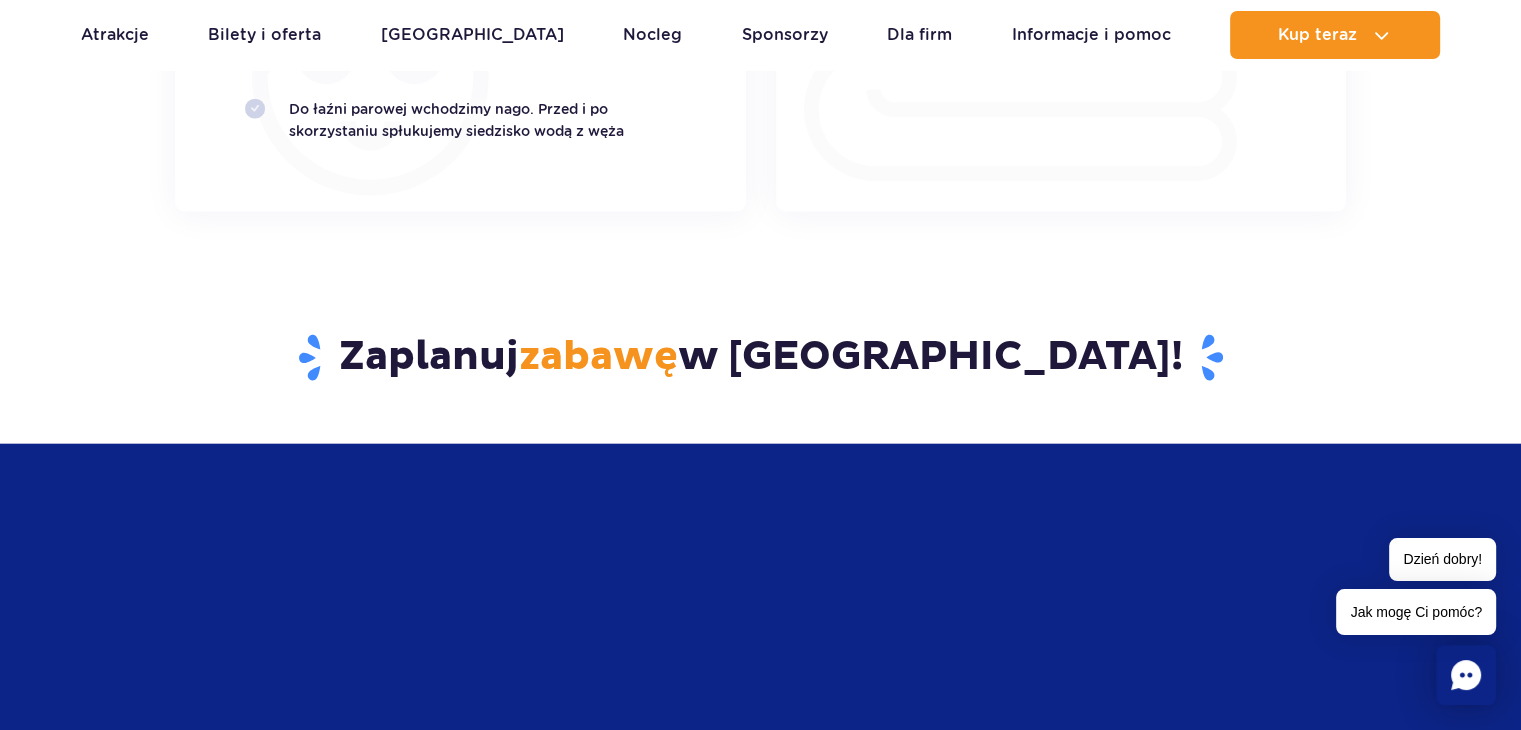 scroll, scrollTop: 4723, scrollLeft: 0, axis: vertical 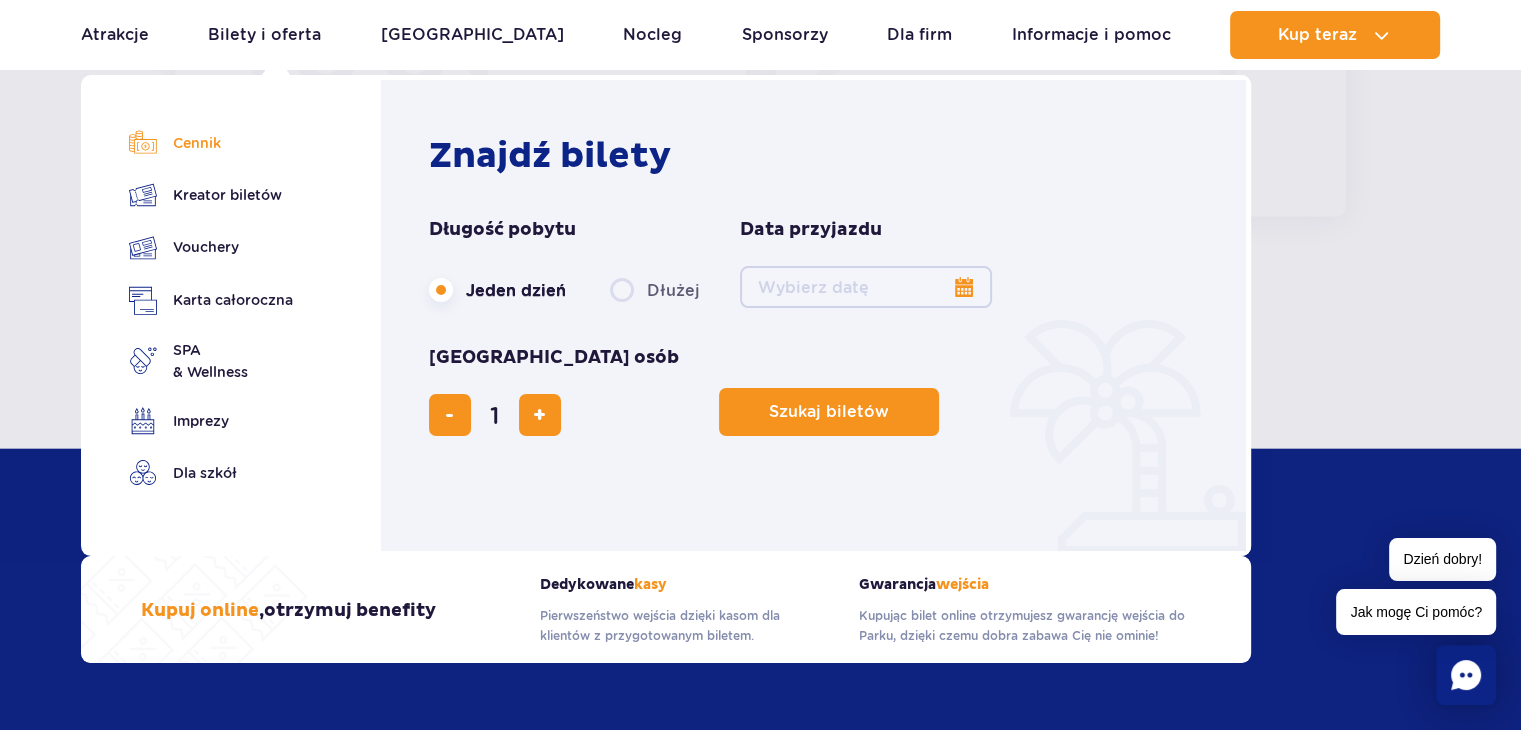 click on "Cennik" at bounding box center (211, 143) 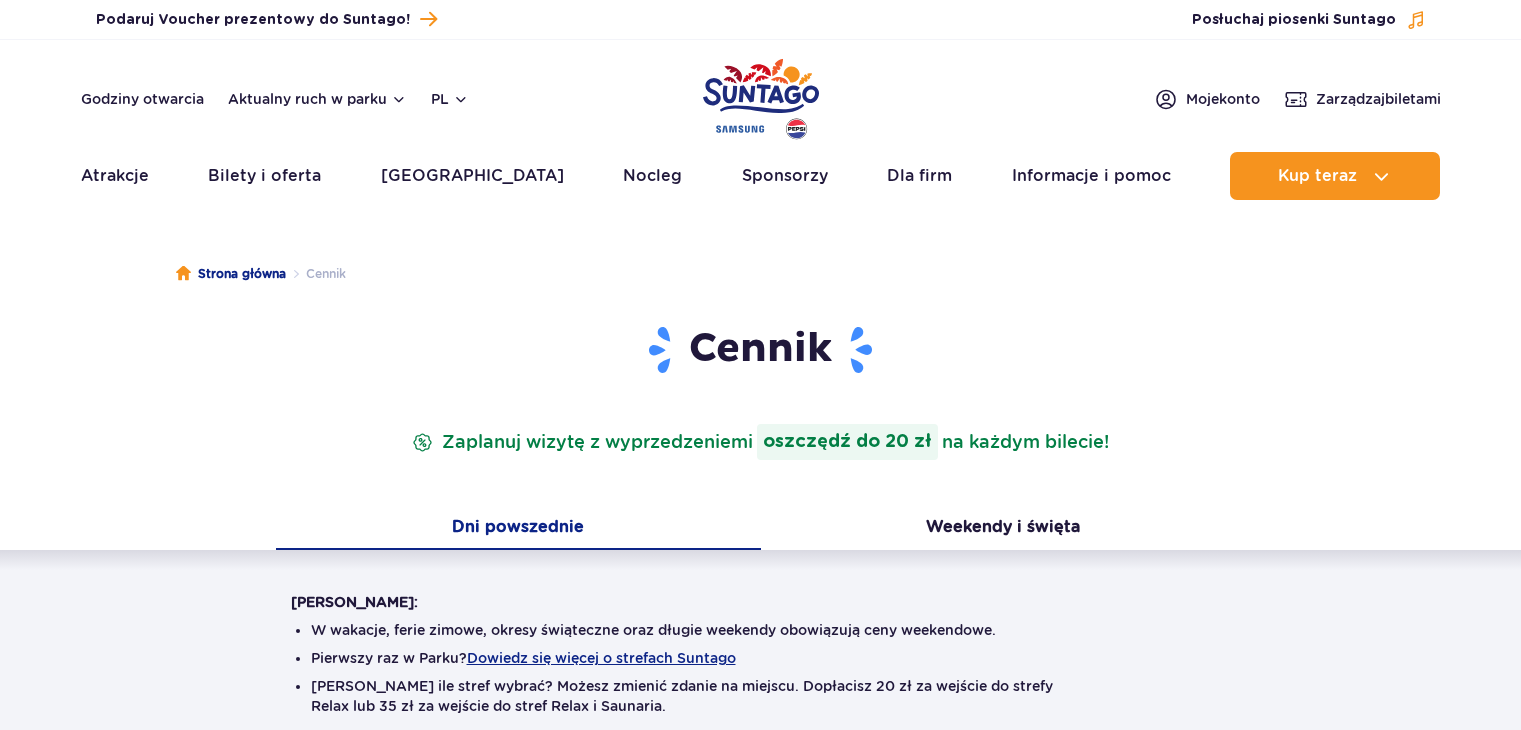 scroll, scrollTop: 0, scrollLeft: 0, axis: both 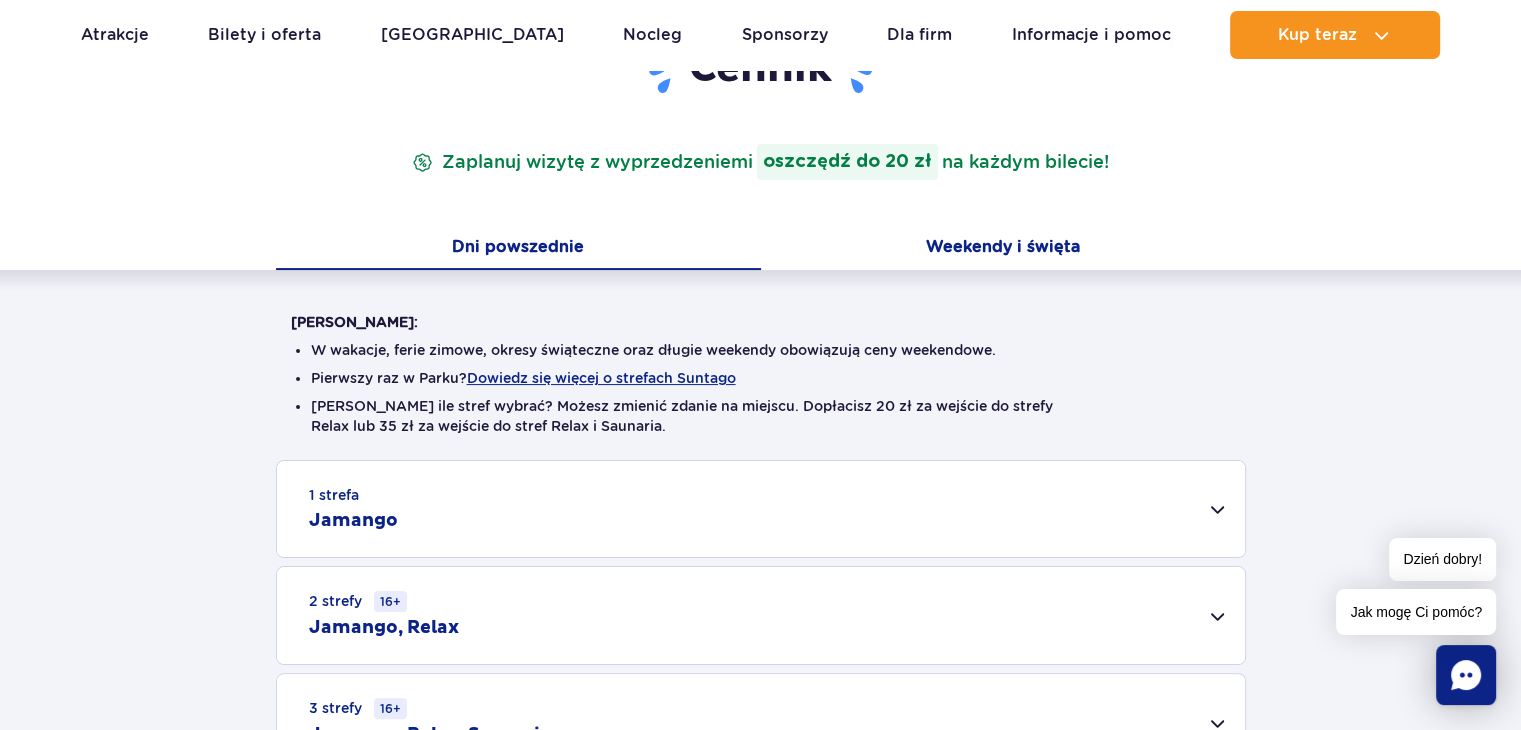 click on "Weekendy i święta" at bounding box center [1003, 249] 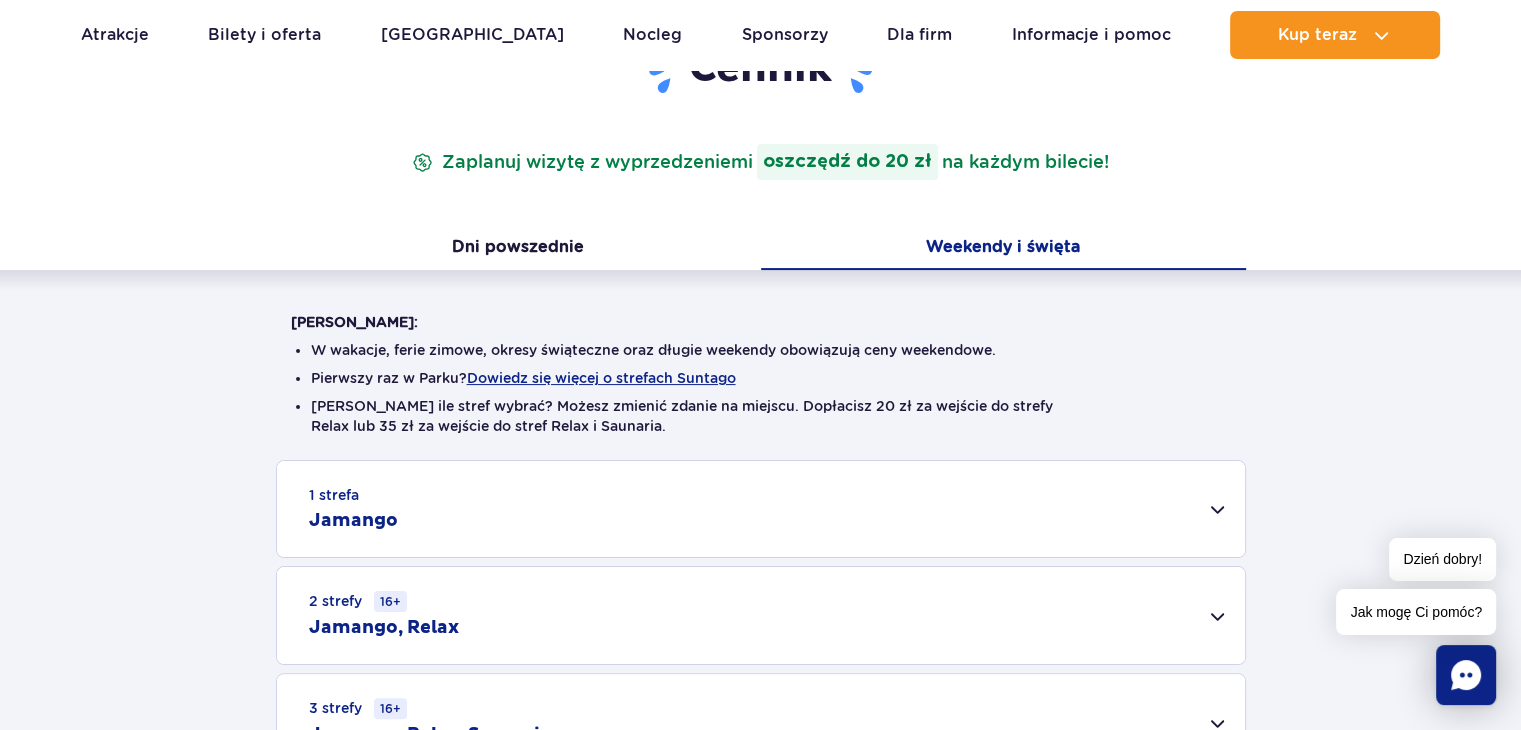 type 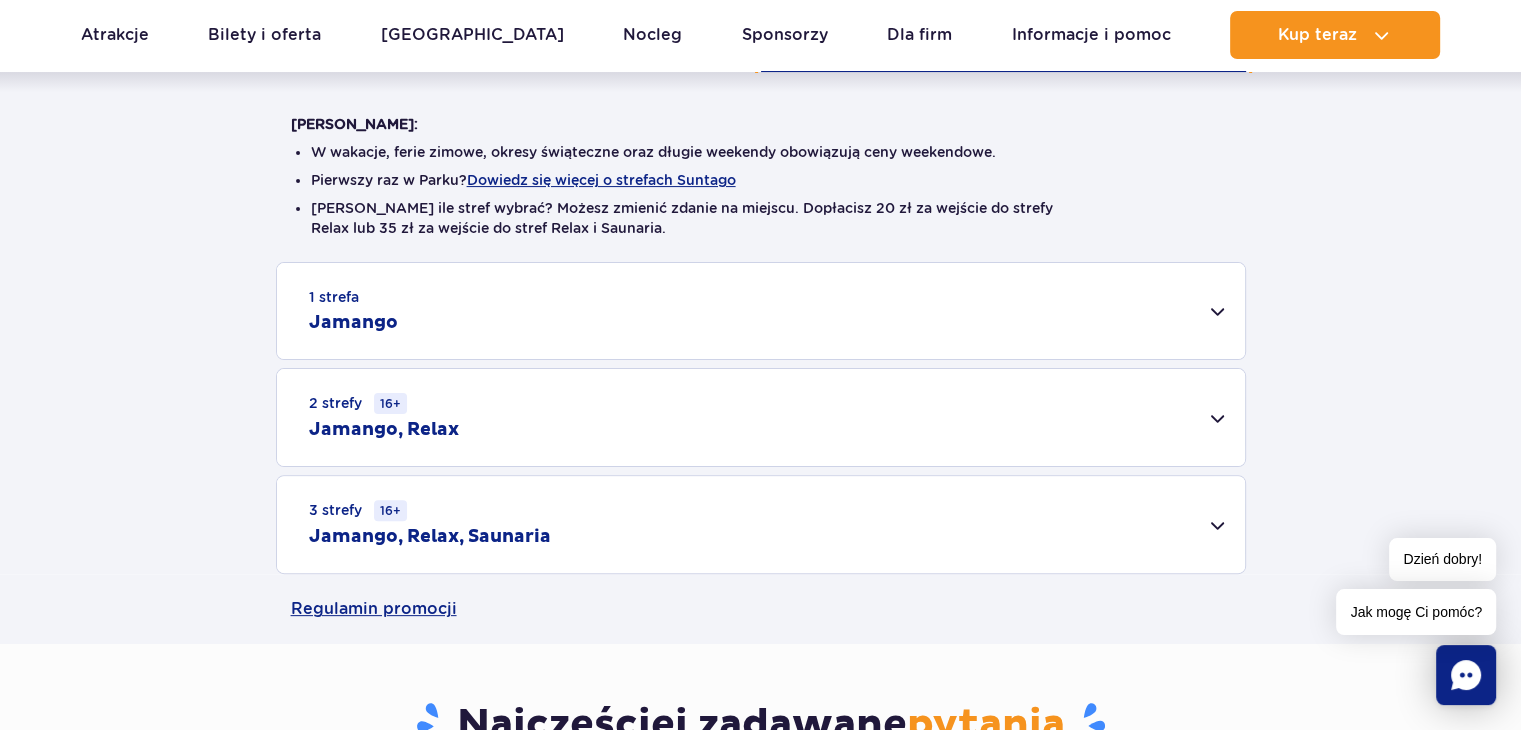 scroll, scrollTop: 480, scrollLeft: 0, axis: vertical 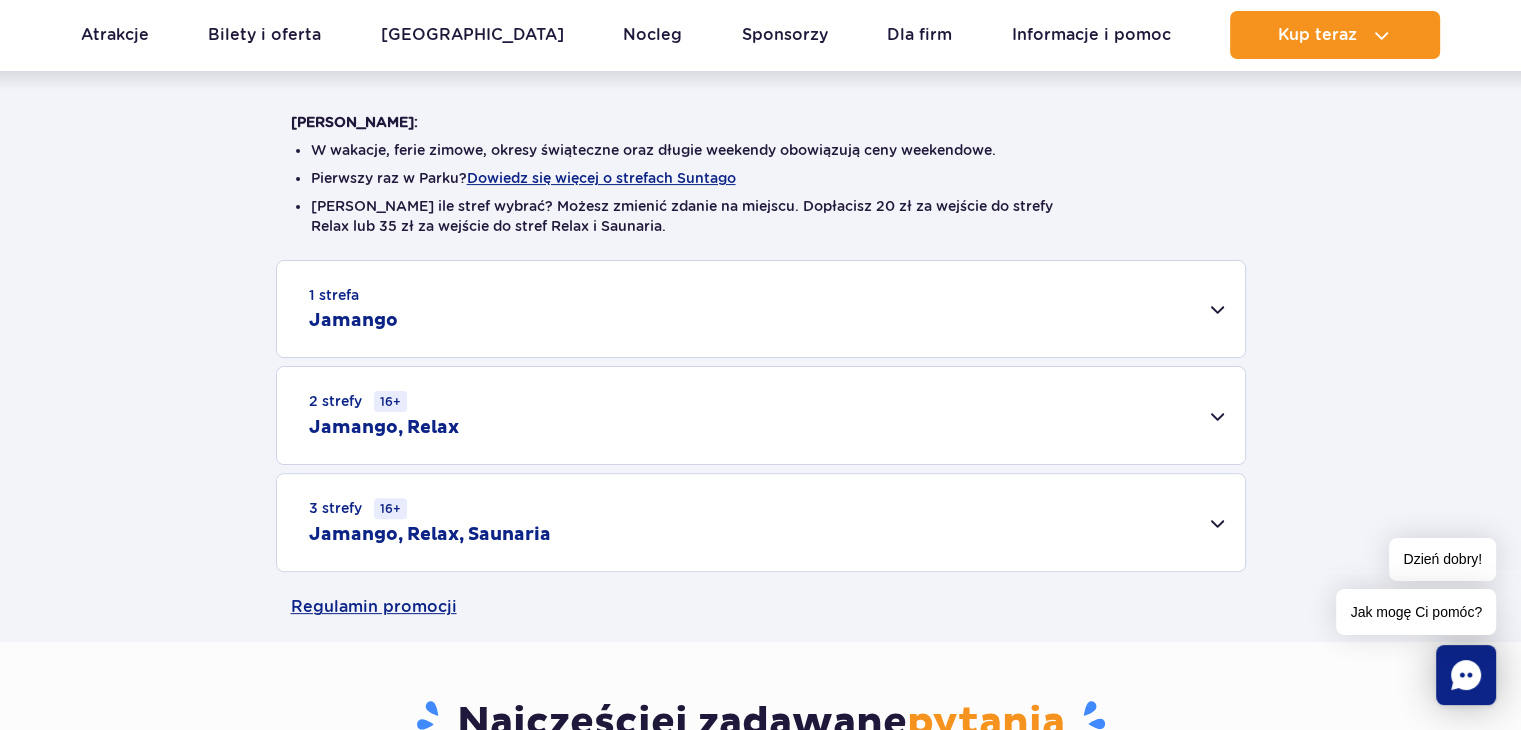 click on "1 strefa
Jamango" at bounding box center [761, 309] 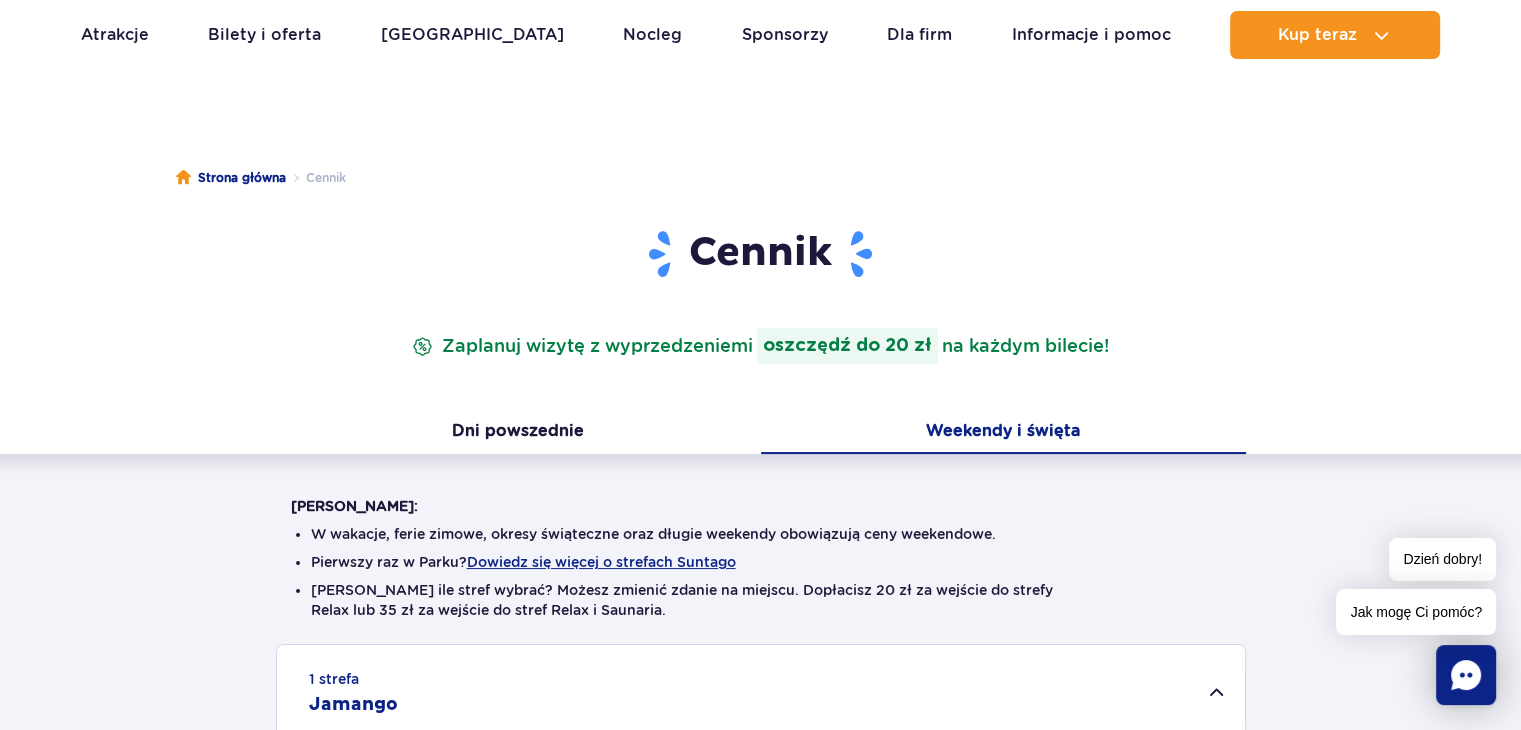scroll, scrollTop: 0, scrollLeft: 0, axis: both 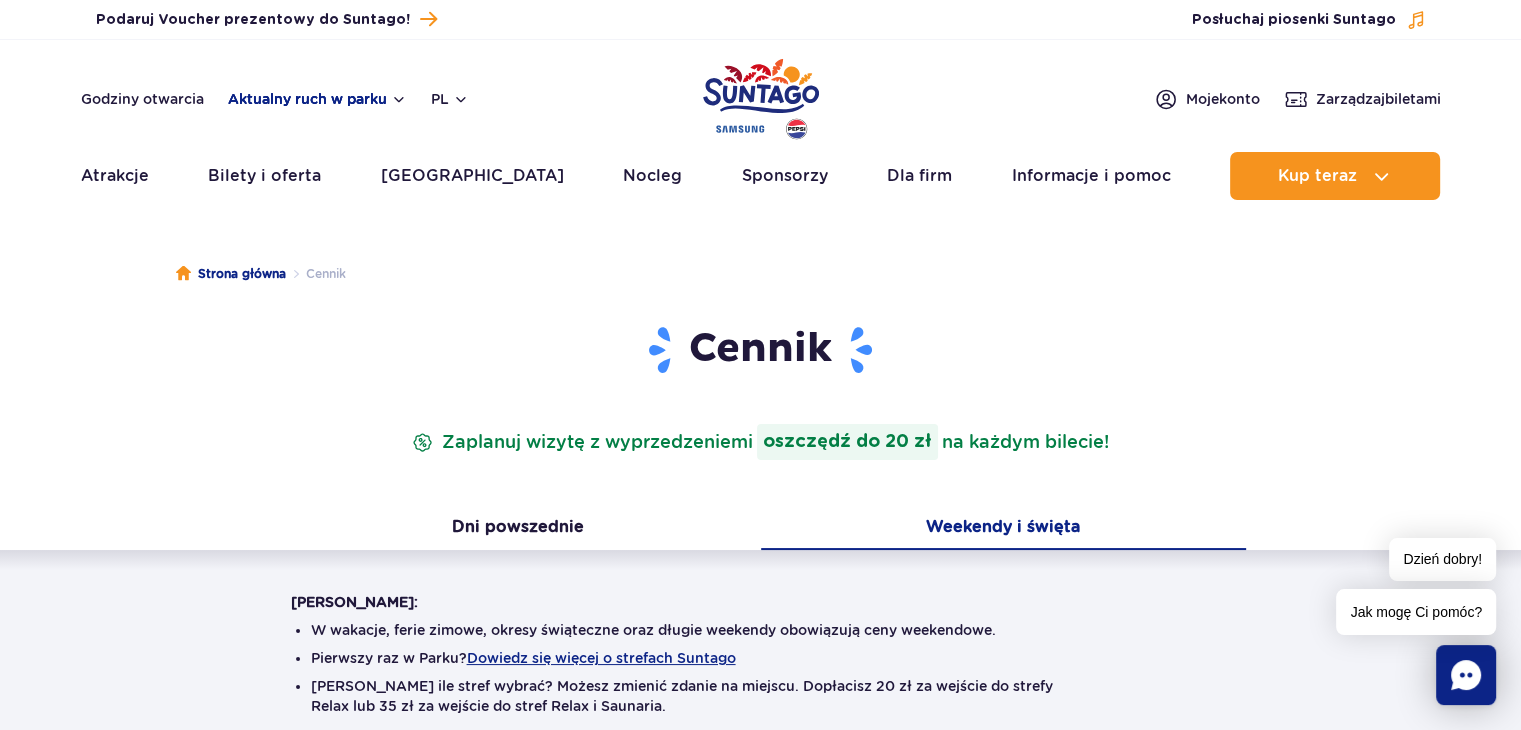 click on "Aktualny ruch w parku" at bounding box center (317, 99) 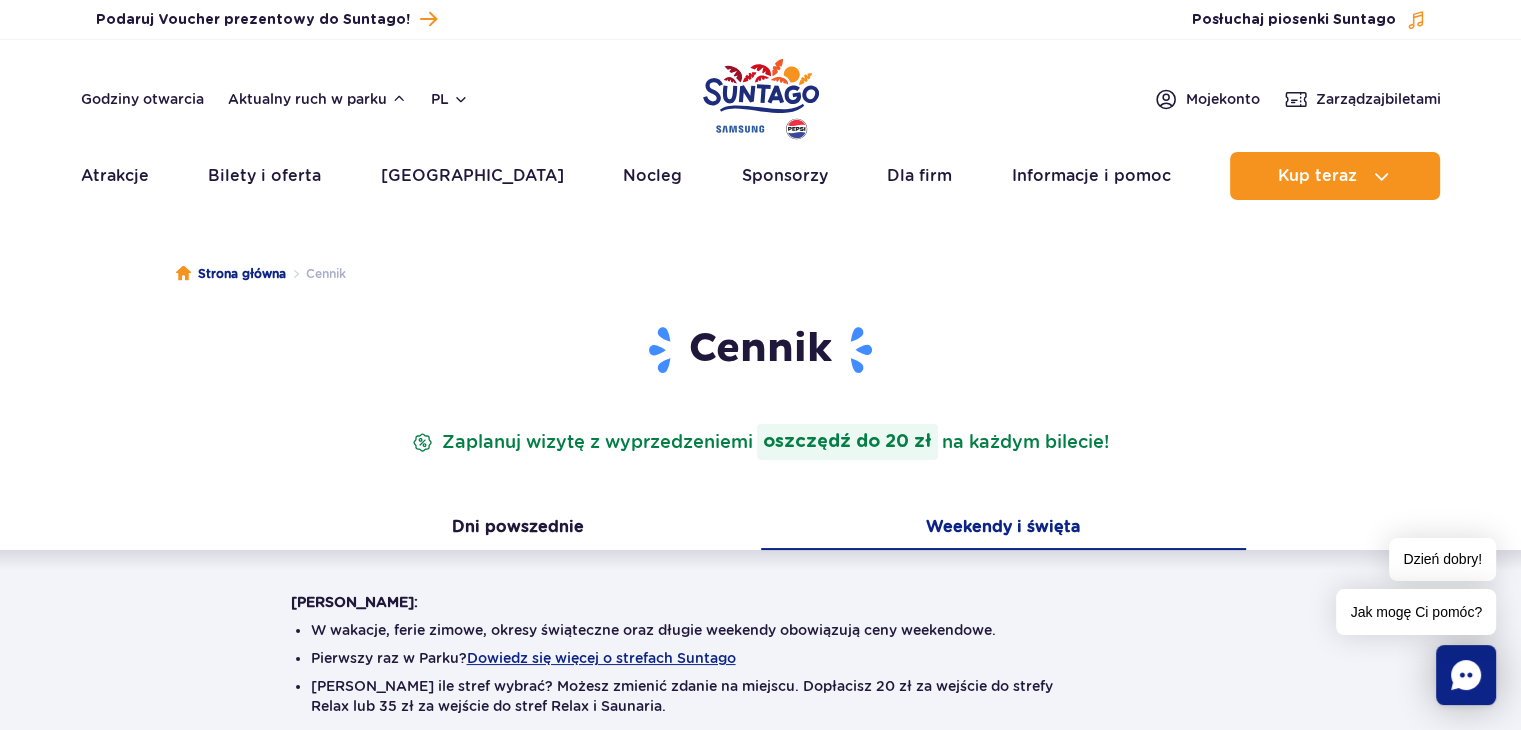 type 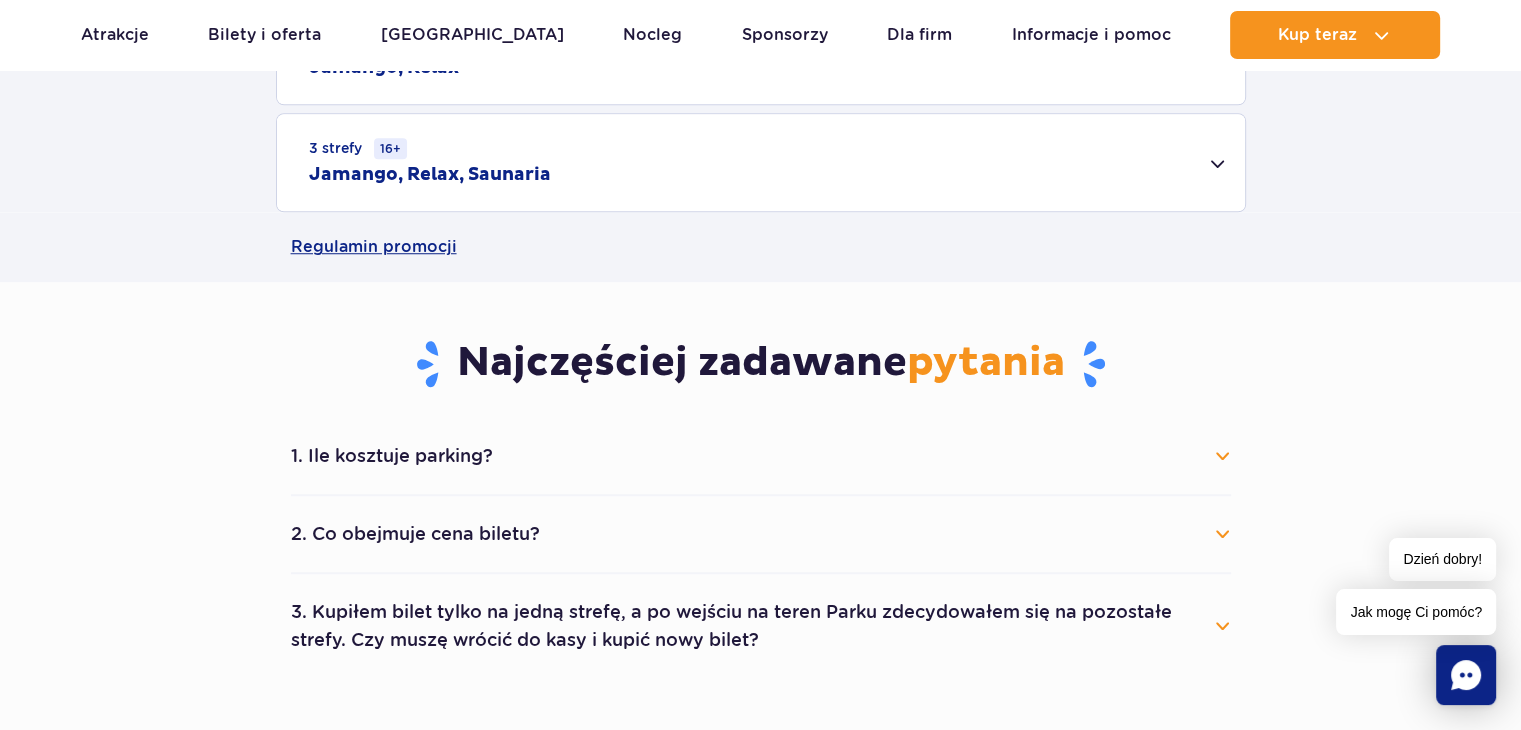 scroll, scrollTop: 1560, scrollLeft: 0, axis: vertical 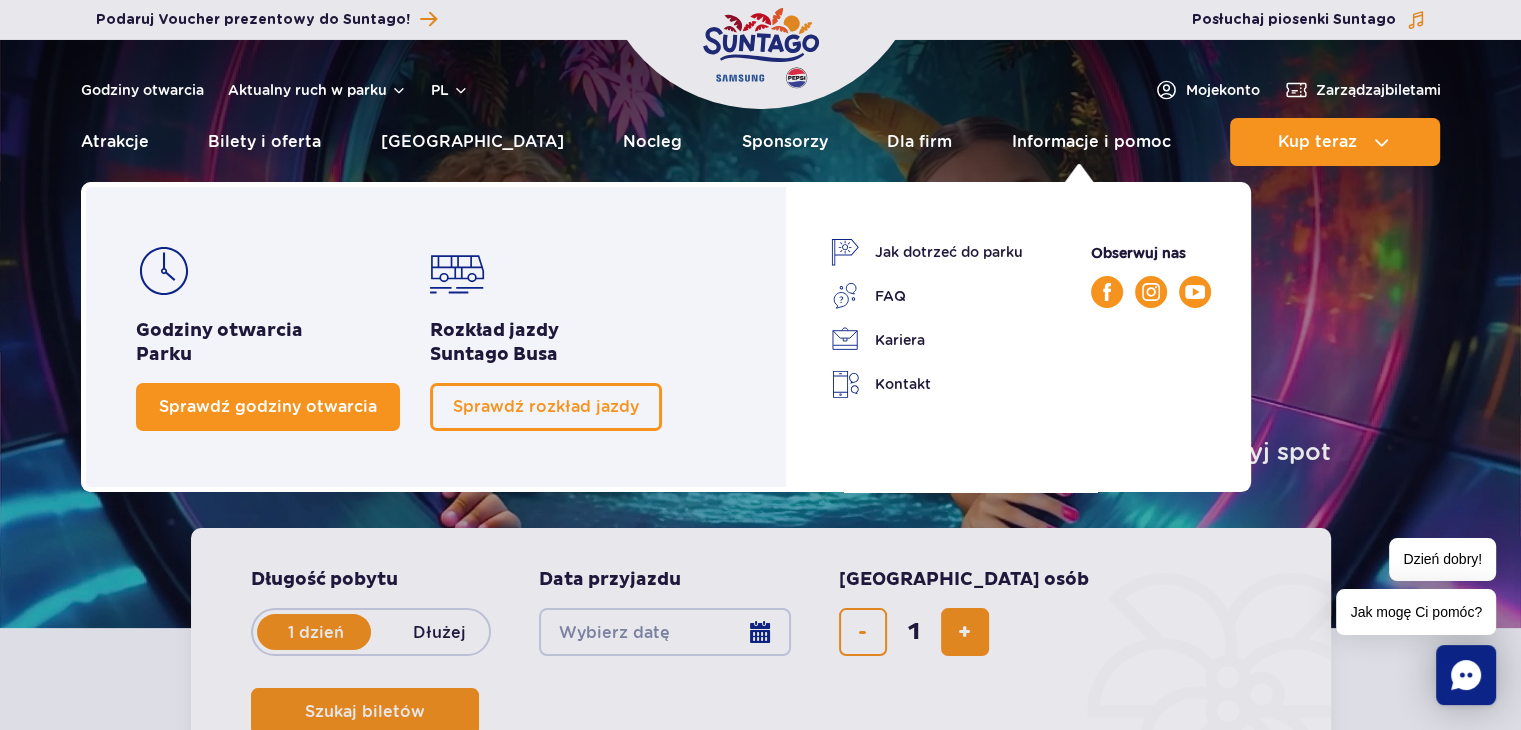 click on "Sprawdź godziny otwarcia" at bounding box center [268, 406] 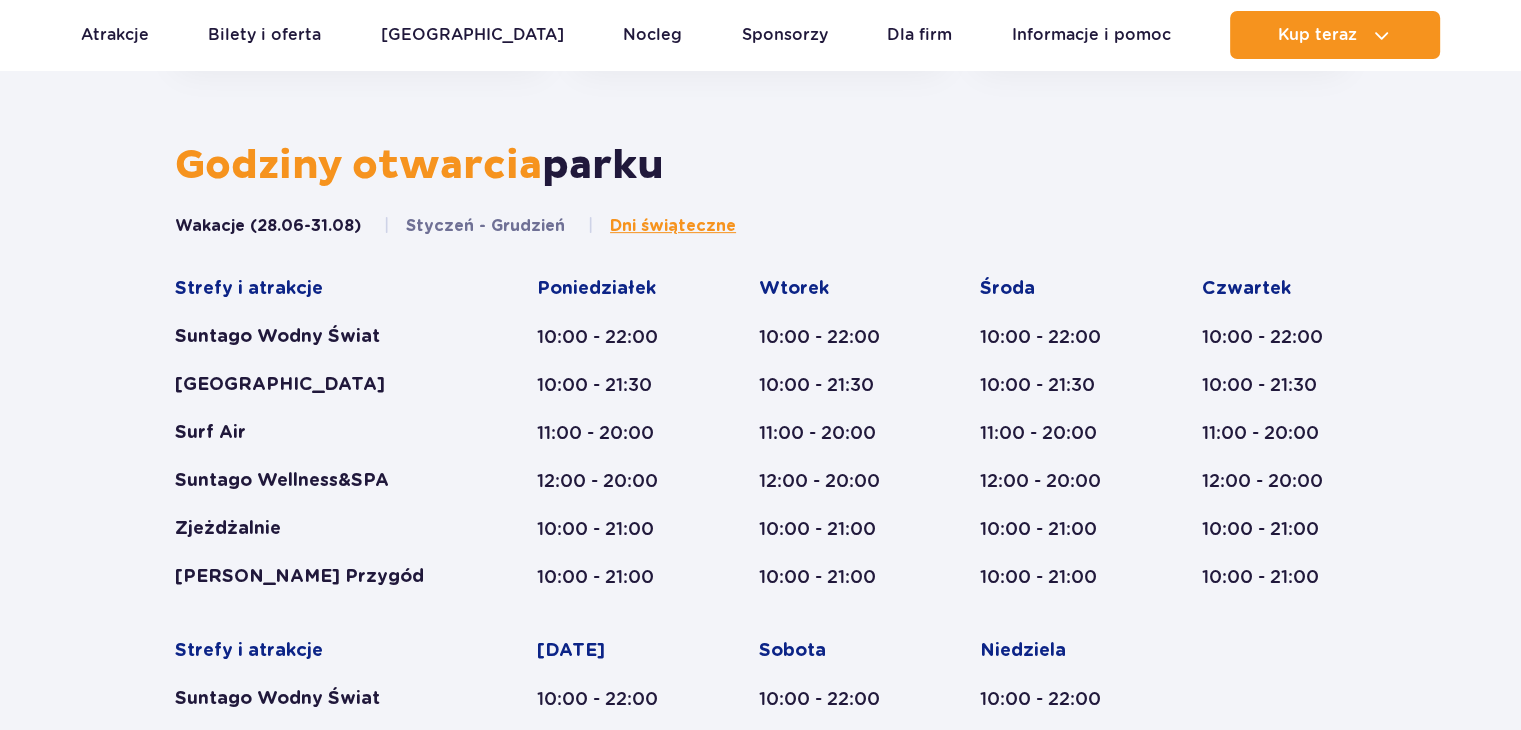 scroll, scrollTop: 0, scrollLeft: 0, axis: both 